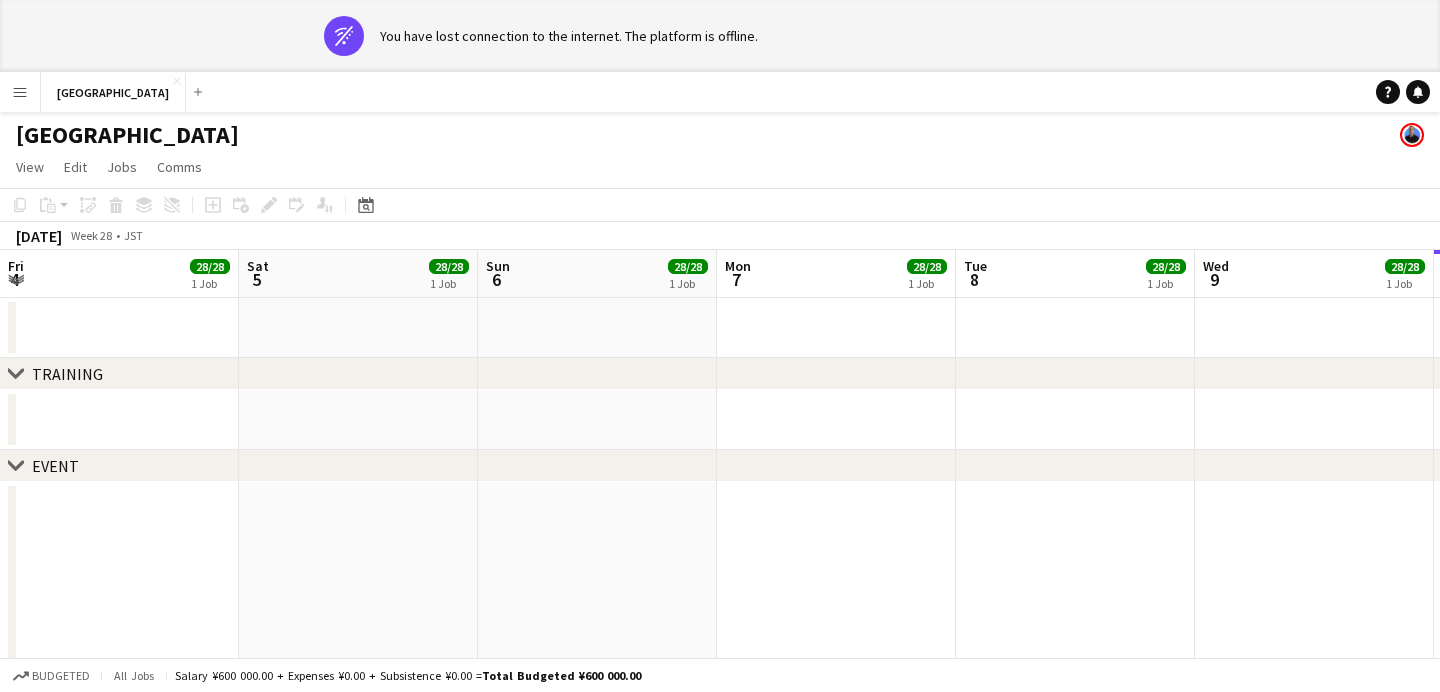 scroll, scrollTop: 1, scrollLeft: 0, axis: vertical 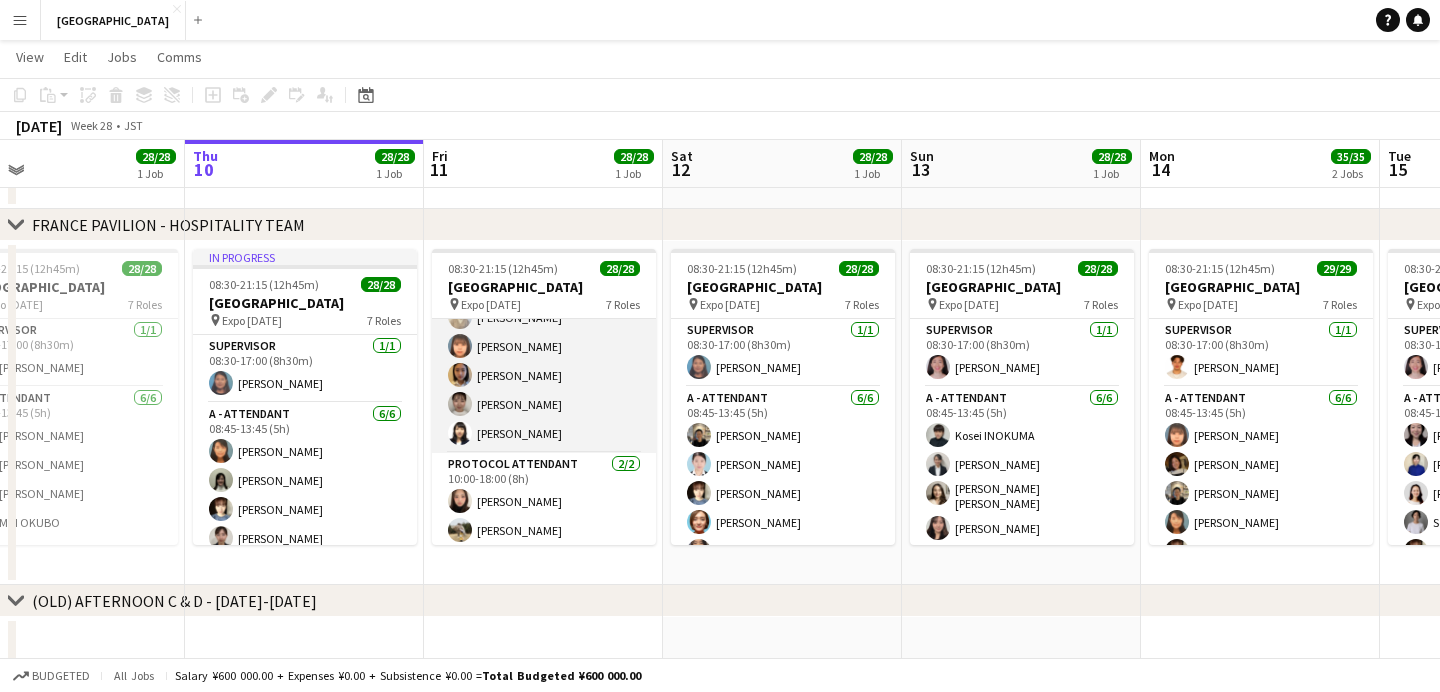 click on "B - ATTENDANT   [DATE]   08:45-17:15 (8h30m)
[PERSON_NAME] [PERSON_NAME] [PERSON_NAME] [PERSON_NAME] Kikuchi [PERSON_NAME] TANAKA" at bounding box center [544, 346] 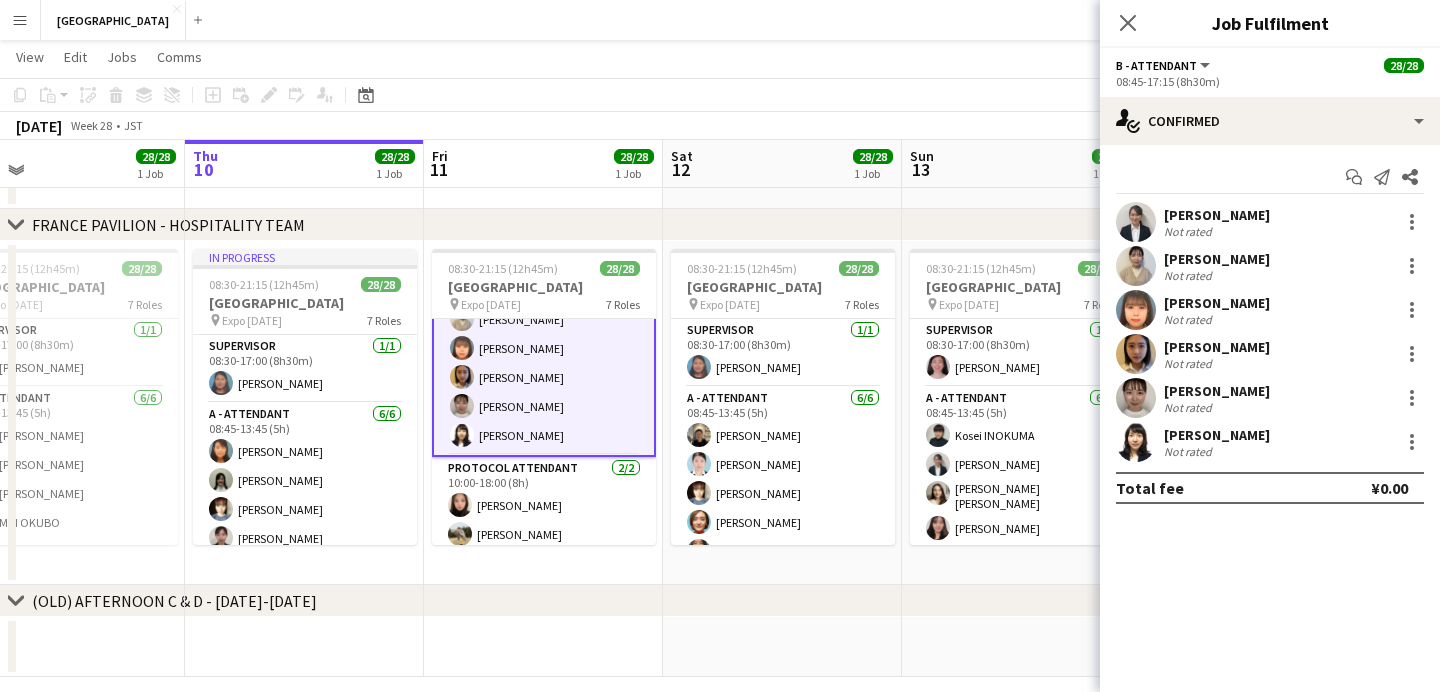 scroll, scrollTop: 359, scrollLeft: 0, axis: vertical 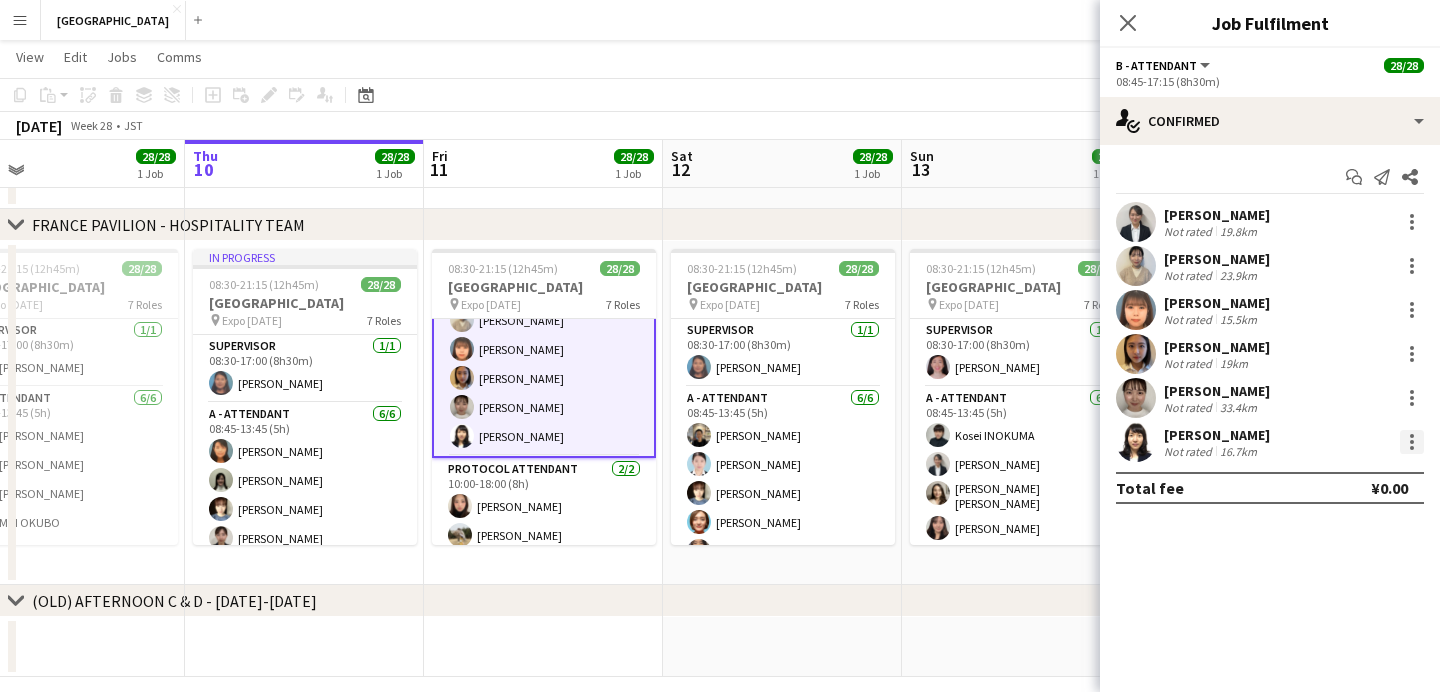 click at bounding box center [1412, 448] 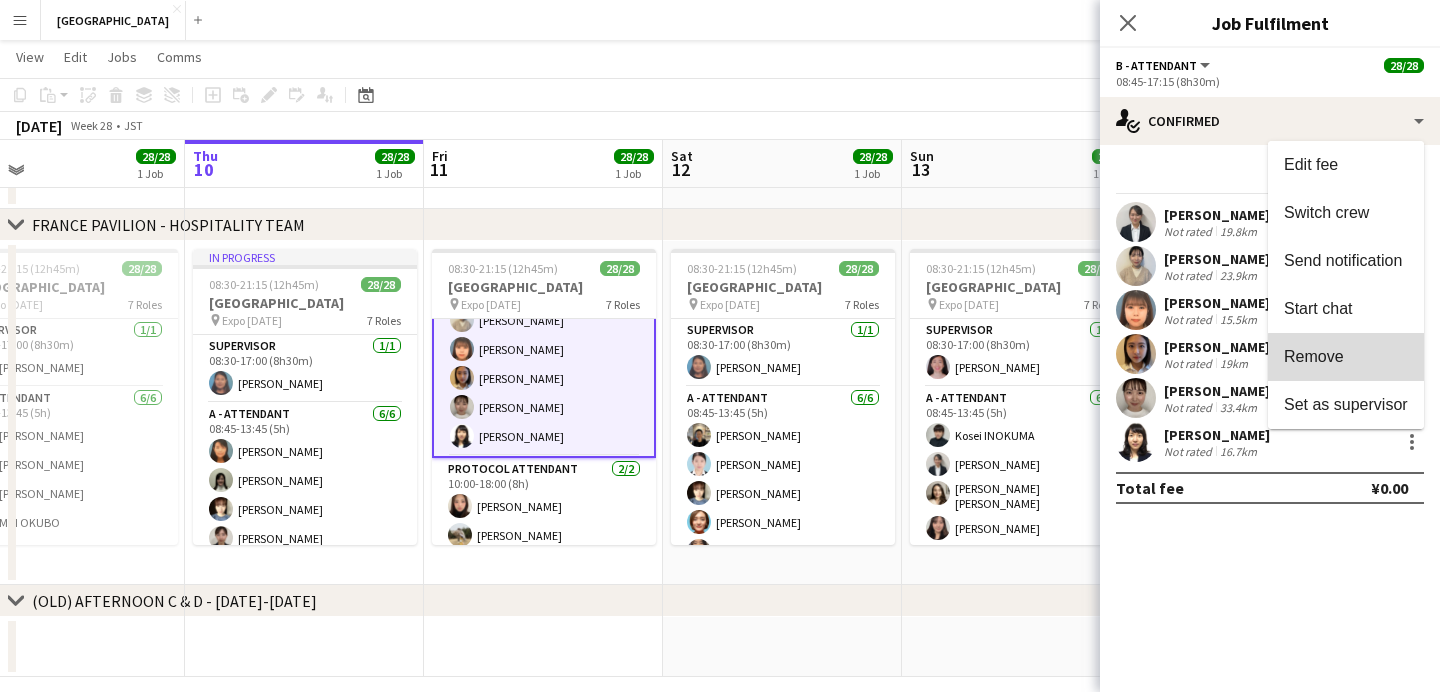 click on "Remove" at bounding box center (1346, 357) 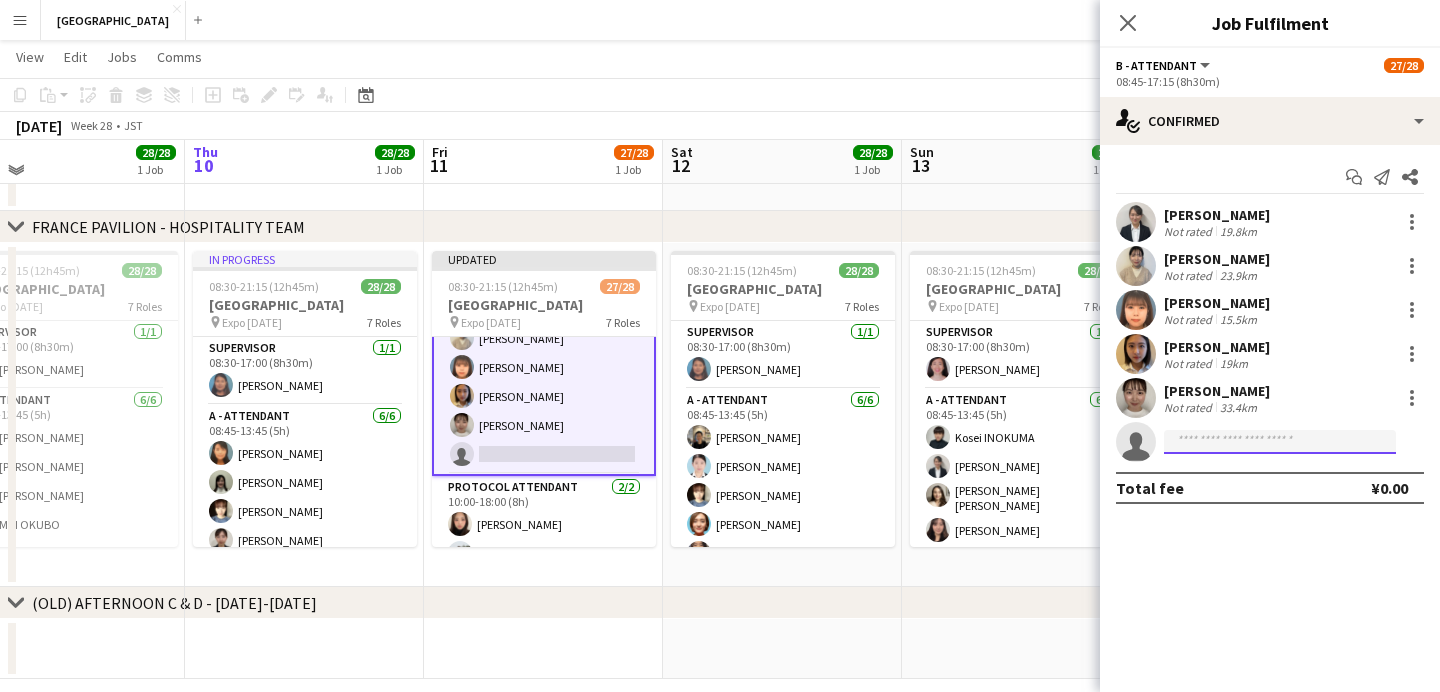 click 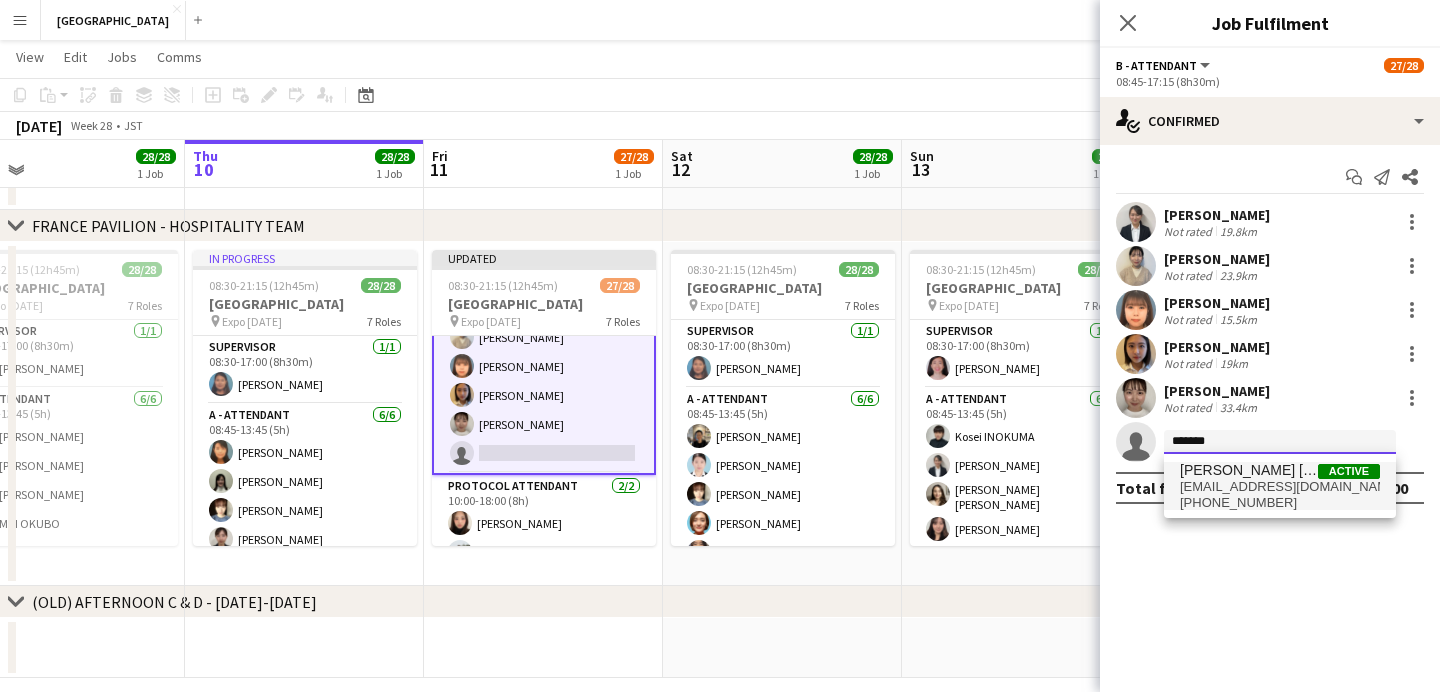 type on "*******" 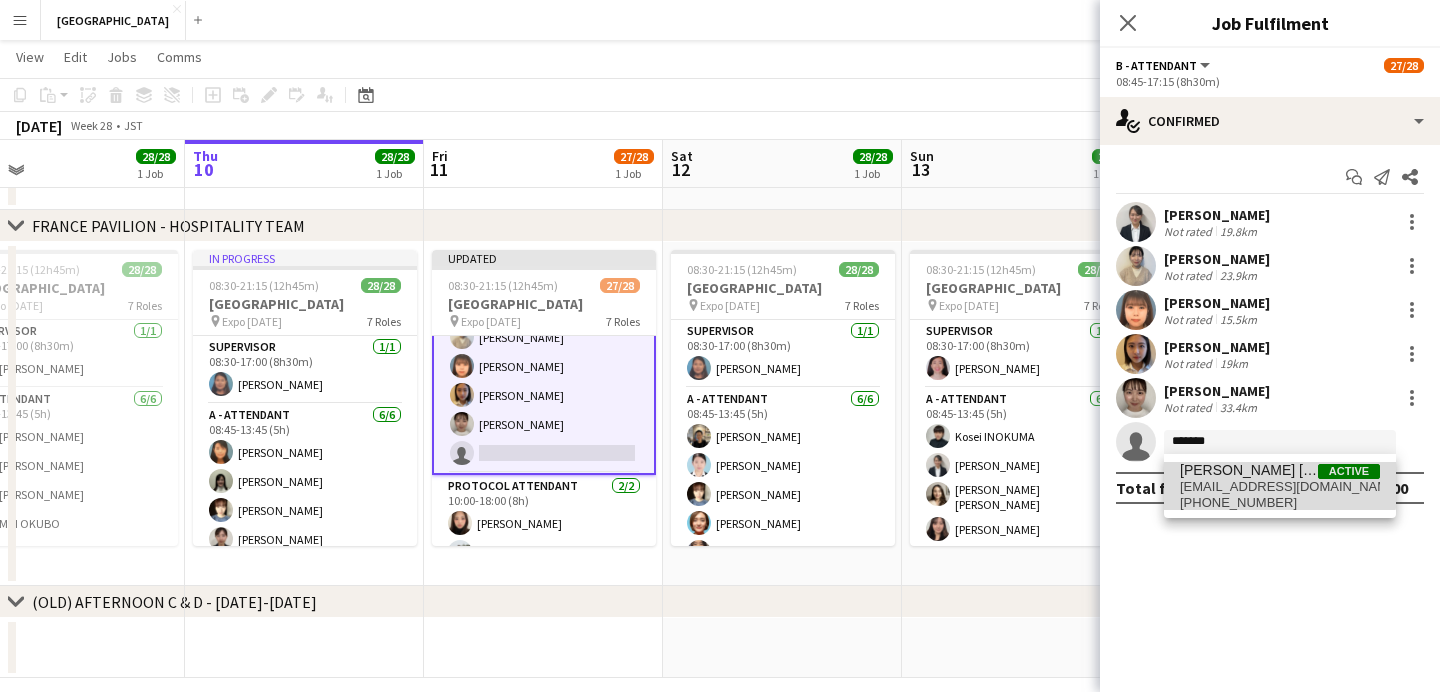 click on "[PERSON_NAME] [PERSON_NAME]" at bounding box center (1249, 470) 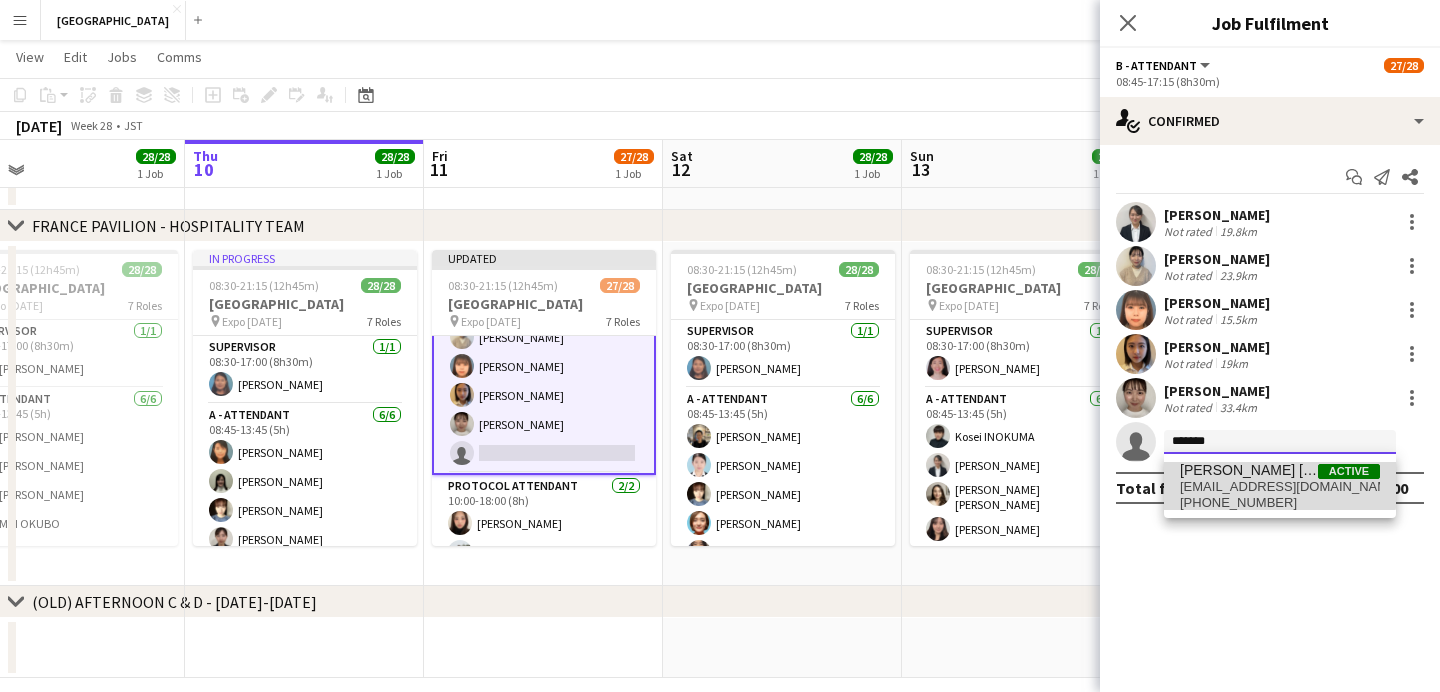 type 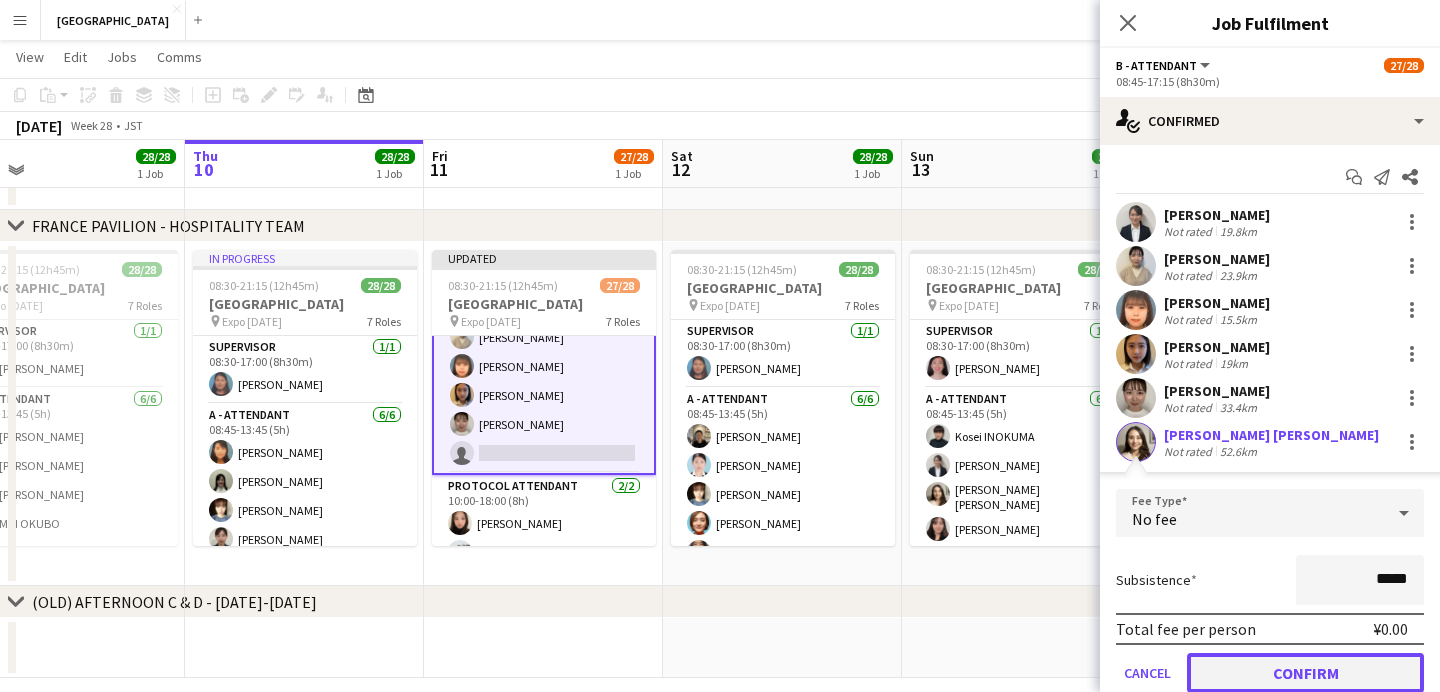click on "Confirm" at bounding box center [1305, 673] 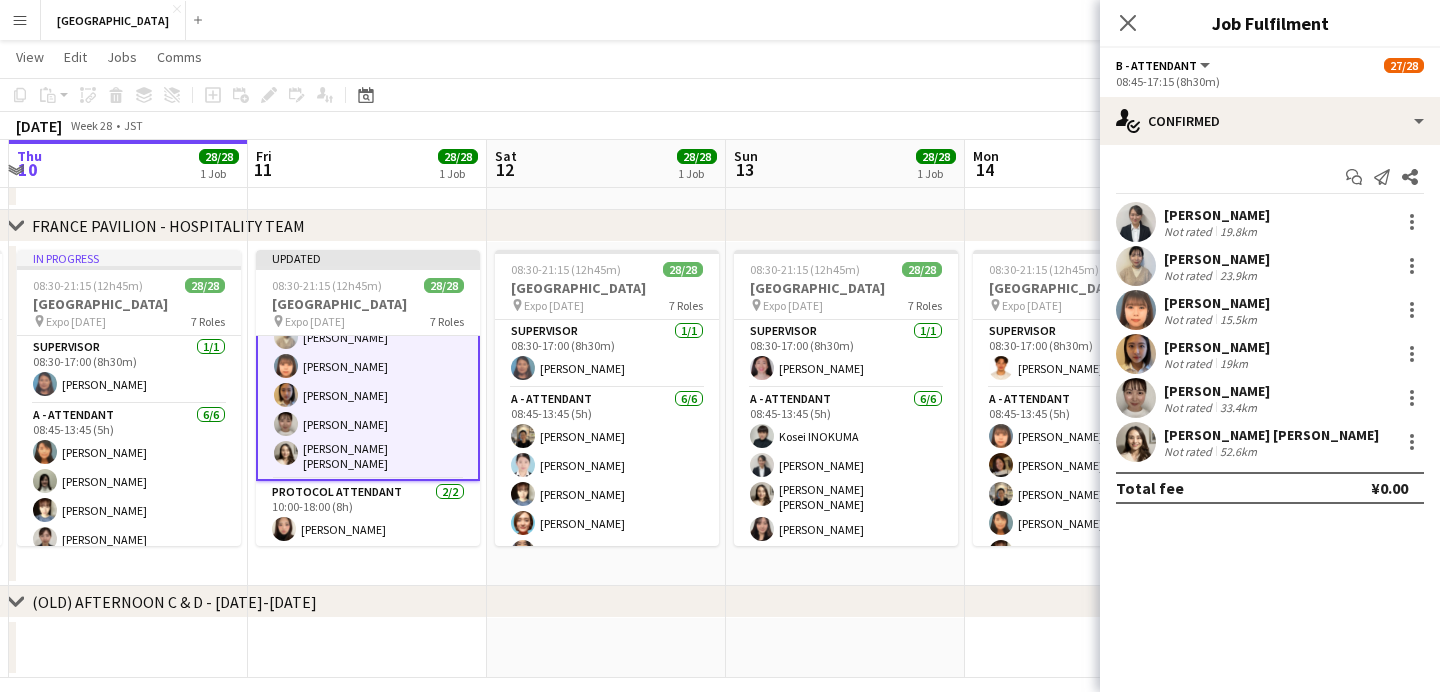 scroll, scrollTop: 0, scrollLeft: 945, axis: horizontal 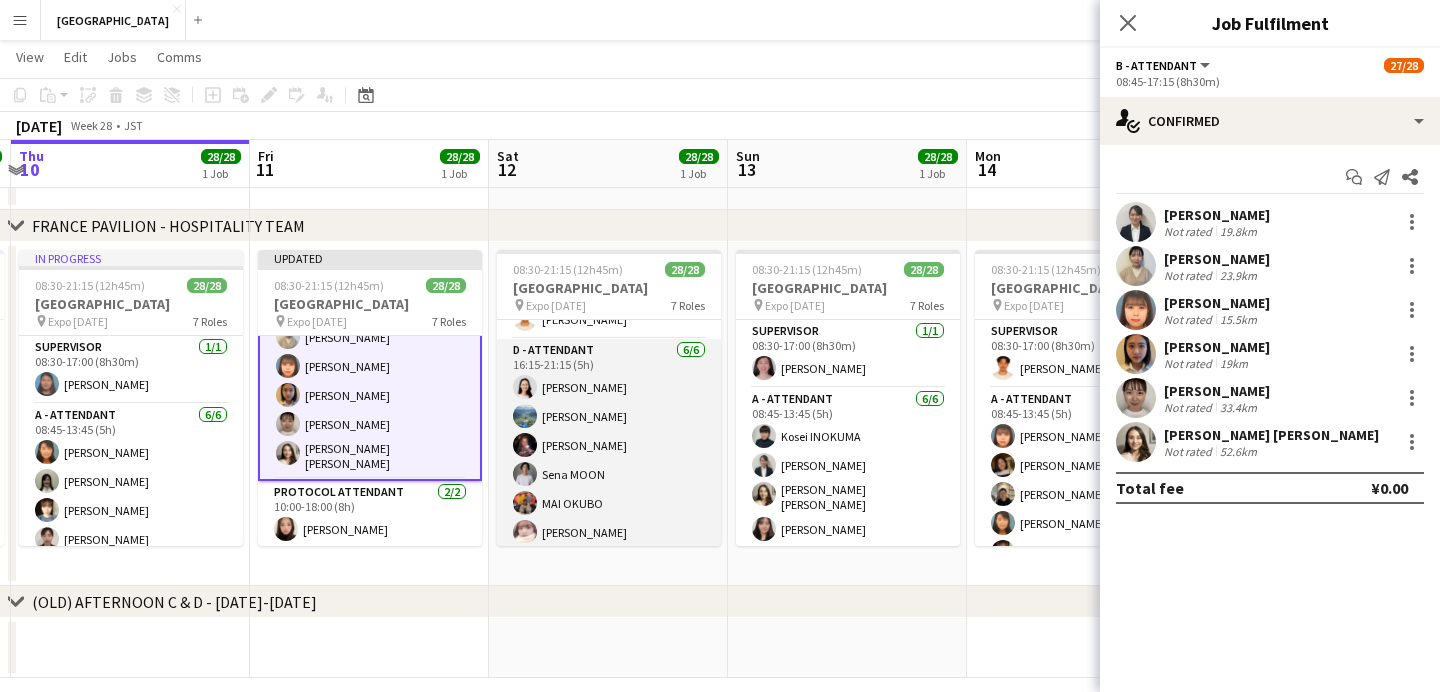 click on "D - ATTENDANT   [DATE]   16:15-21:15 (5h)
Ayumi [PERSON_NAME] [PERSON_NAME] Achy Sena MOON MAI [PERSON_NAME]" at bounding box center (609, 445) 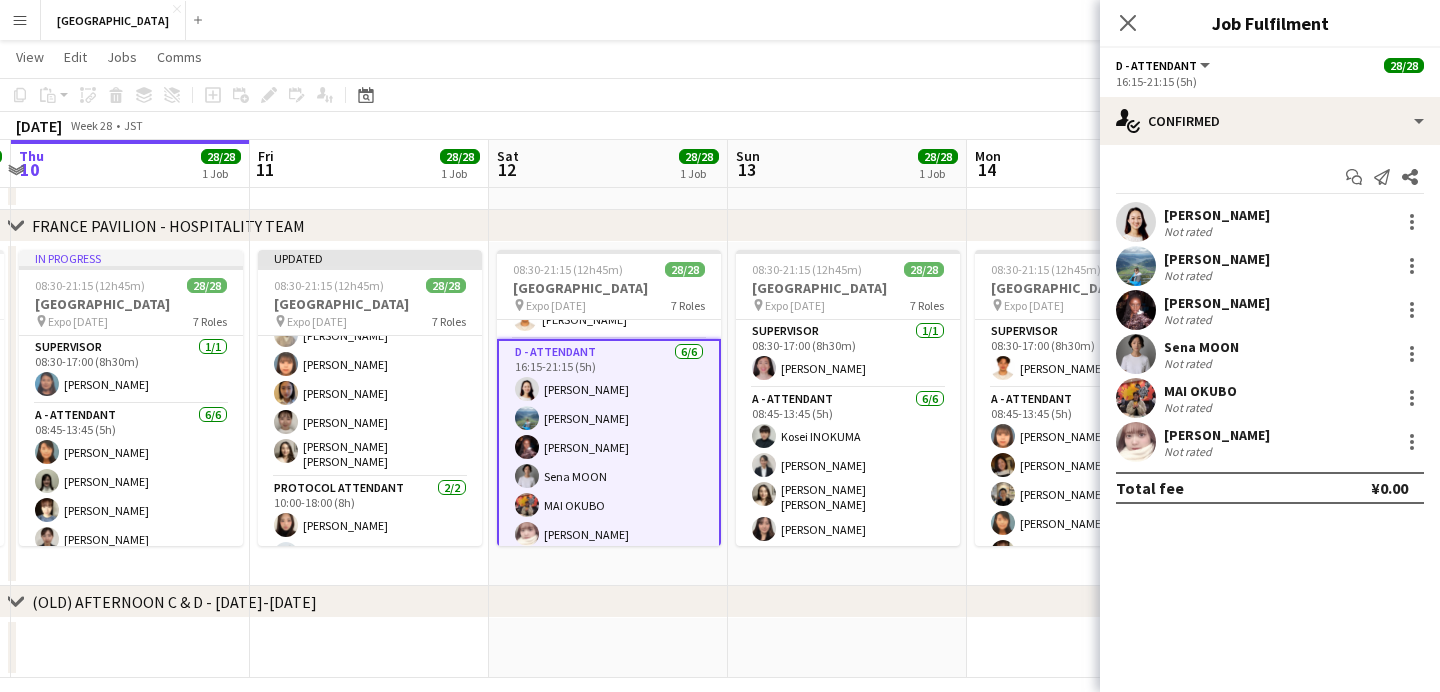 scroll, scrollTop: 357, scrollLeft: 0, axis: vertical 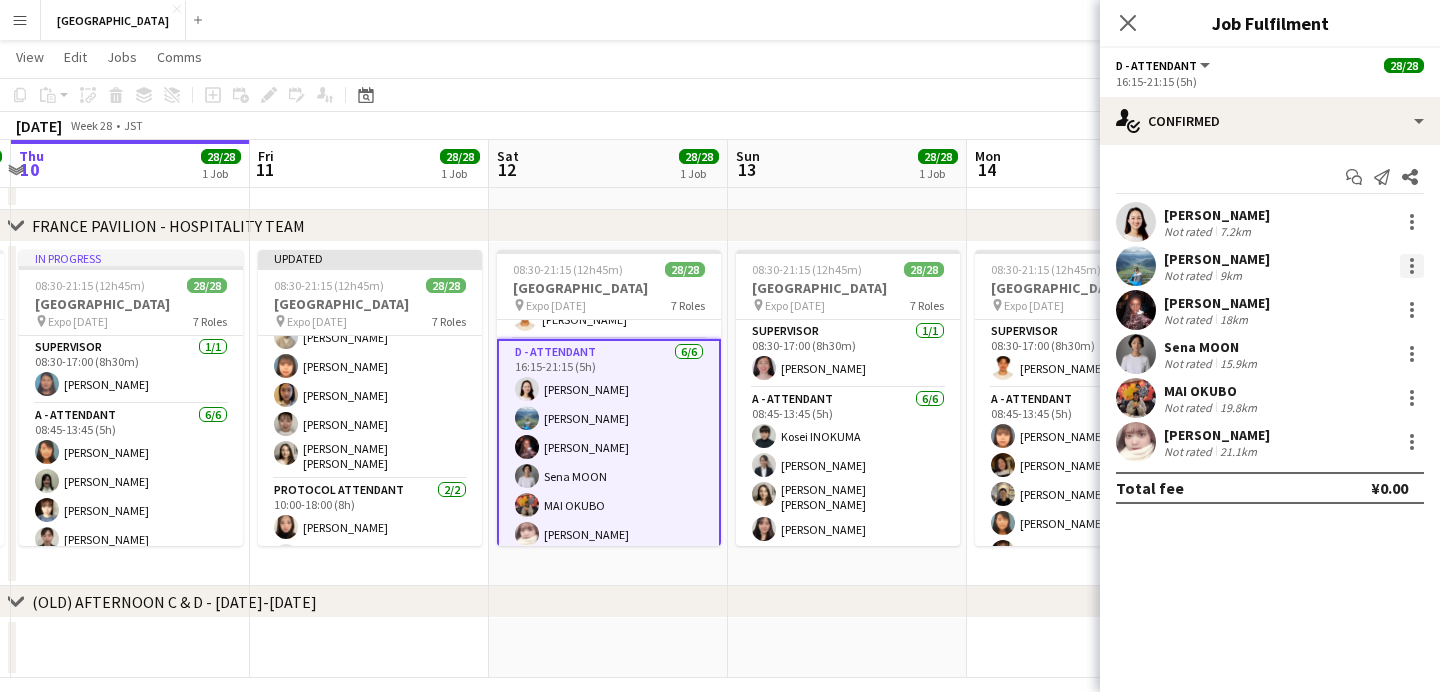 click at bounding box center [1412, 266] 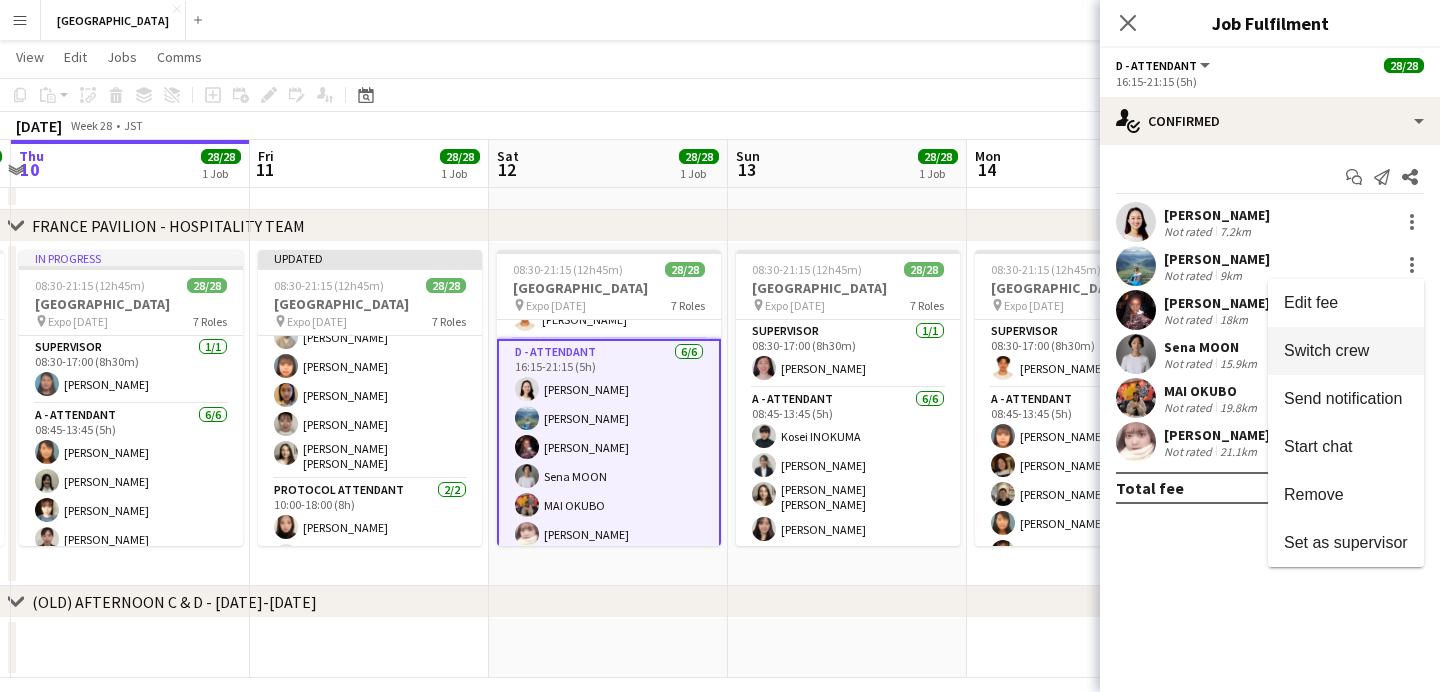 click on "Switch crew" at bounding box center (1326, 350) 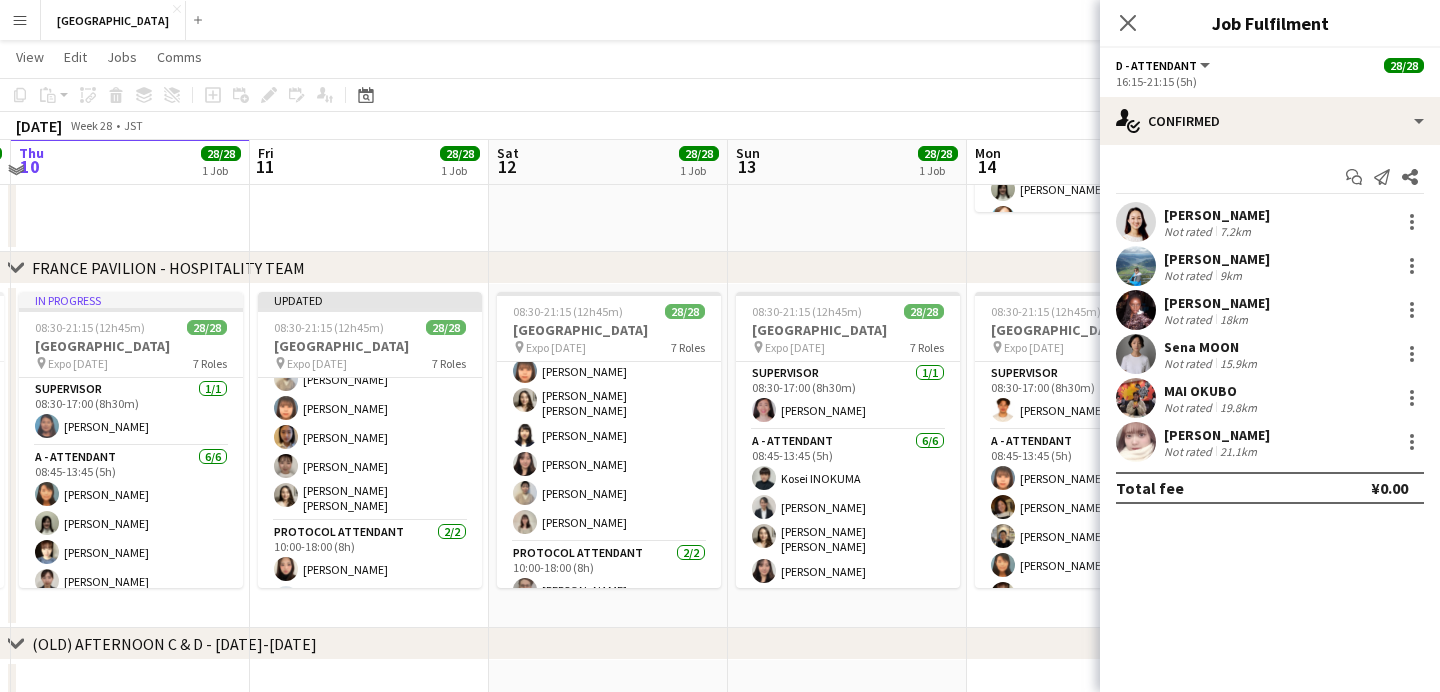scroll, scrollTop: 319, scrollLeft: 0, axis: vertical 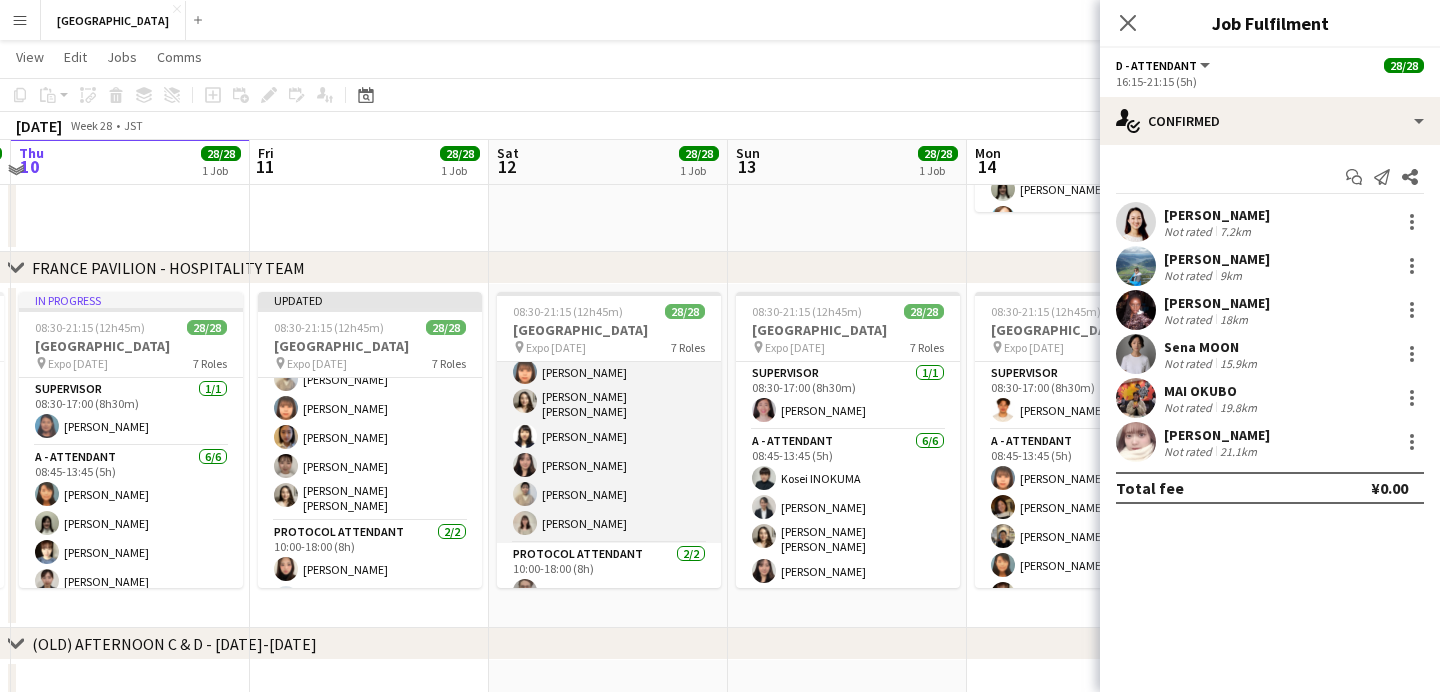 click on "B - ATTENDANT   [DATE]   08:45-17:15 (8h30m)
Sakura [PERSON_NAME] [PERSON_NAME] TANAKA [PERSON_NAME] [PERSON_NAME]" at bounding box center [609, 433] 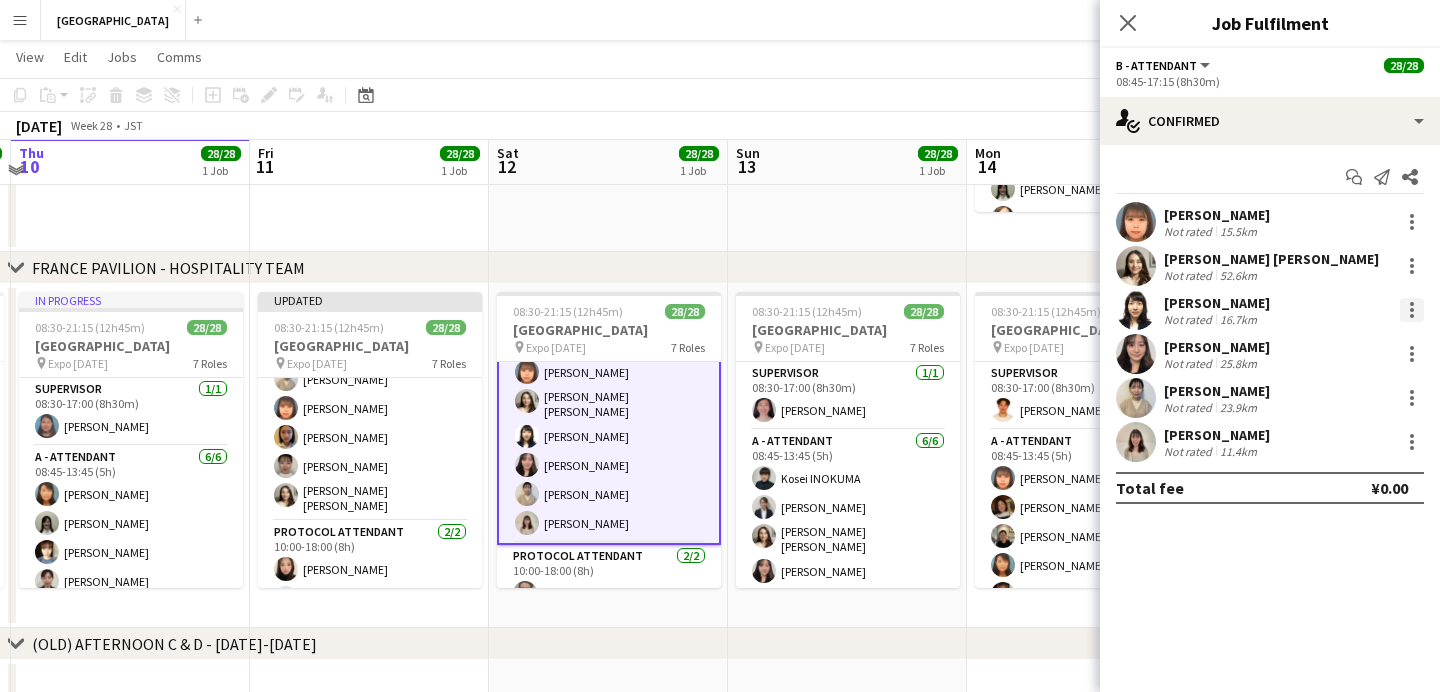 click at bounding box center (1412, 310) 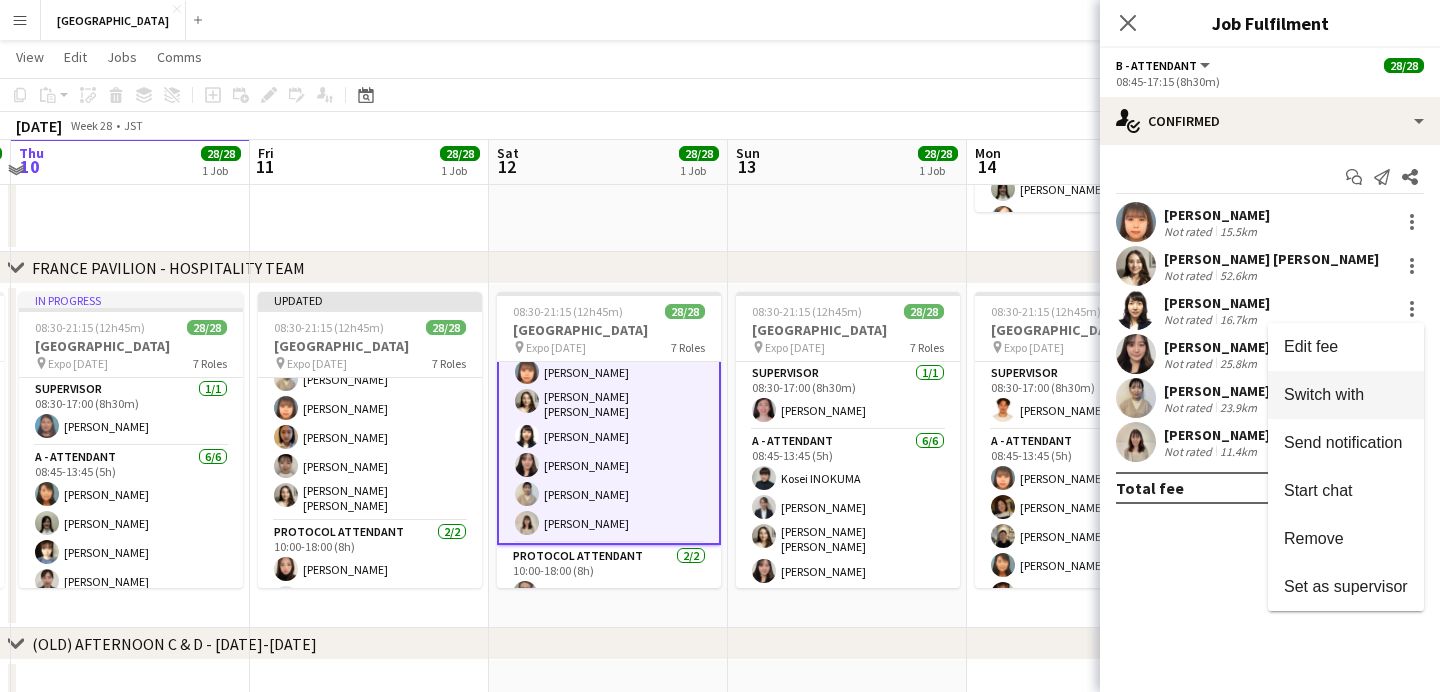 click on "Switch with" at bounding box center [1346, 395] 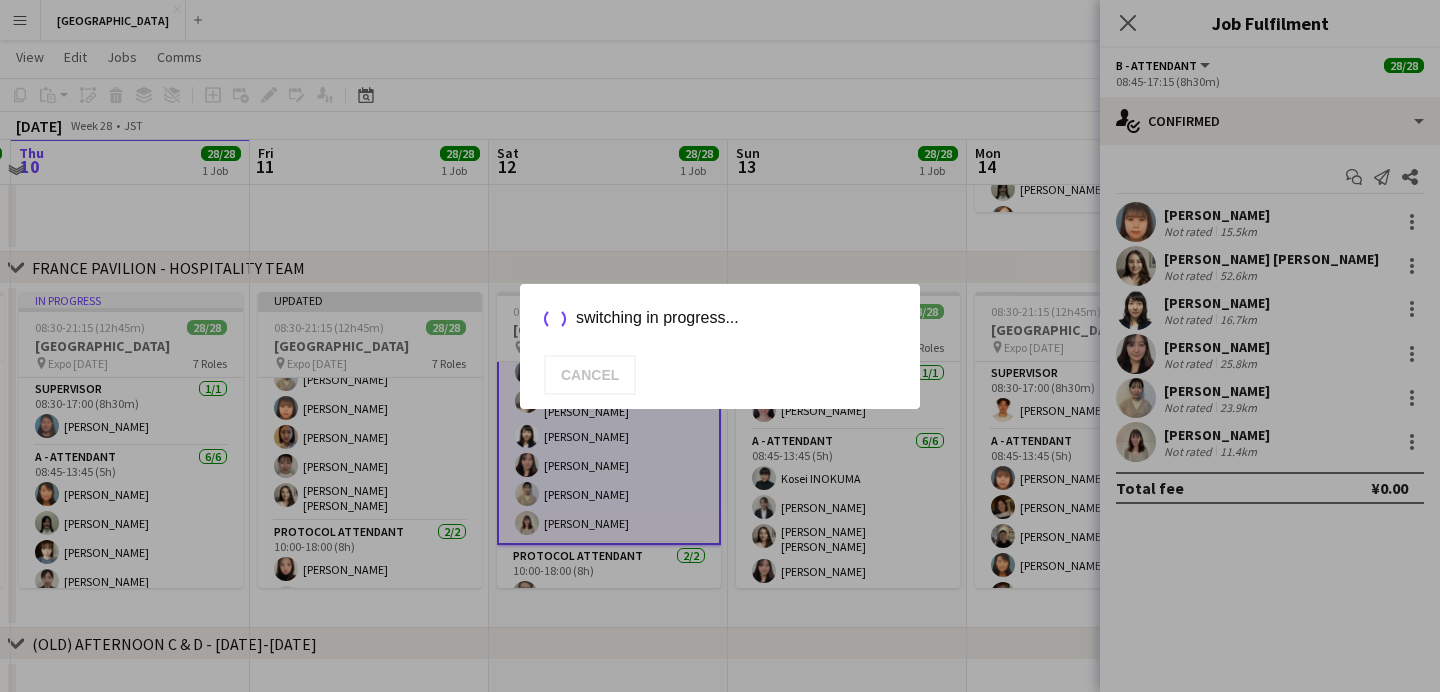 scroll, scrollTop: 0, scrollLeft: 0, axis: both 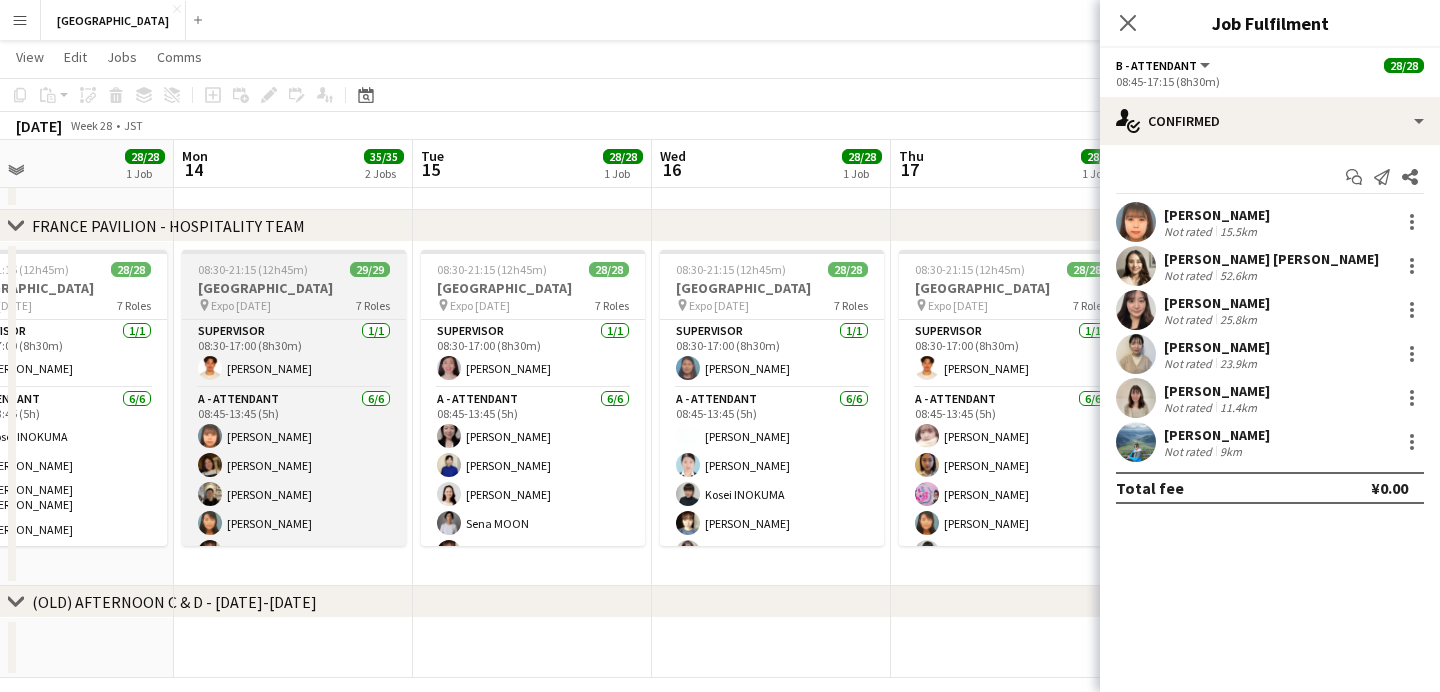 click on "pin
Expo [DATE]   7 Roles" at bounding box center [294, 305] 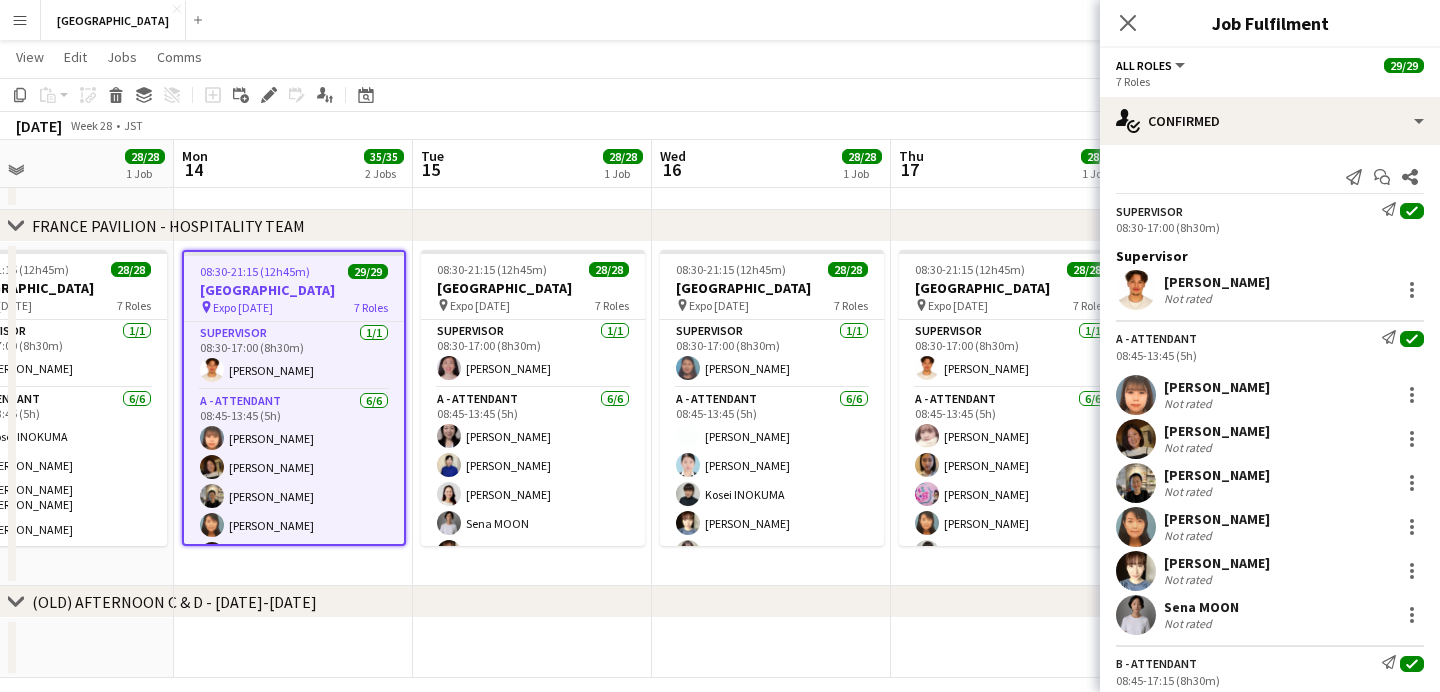 scroll, scrollTop: 319, scrollLeft: 0, axis: vertical 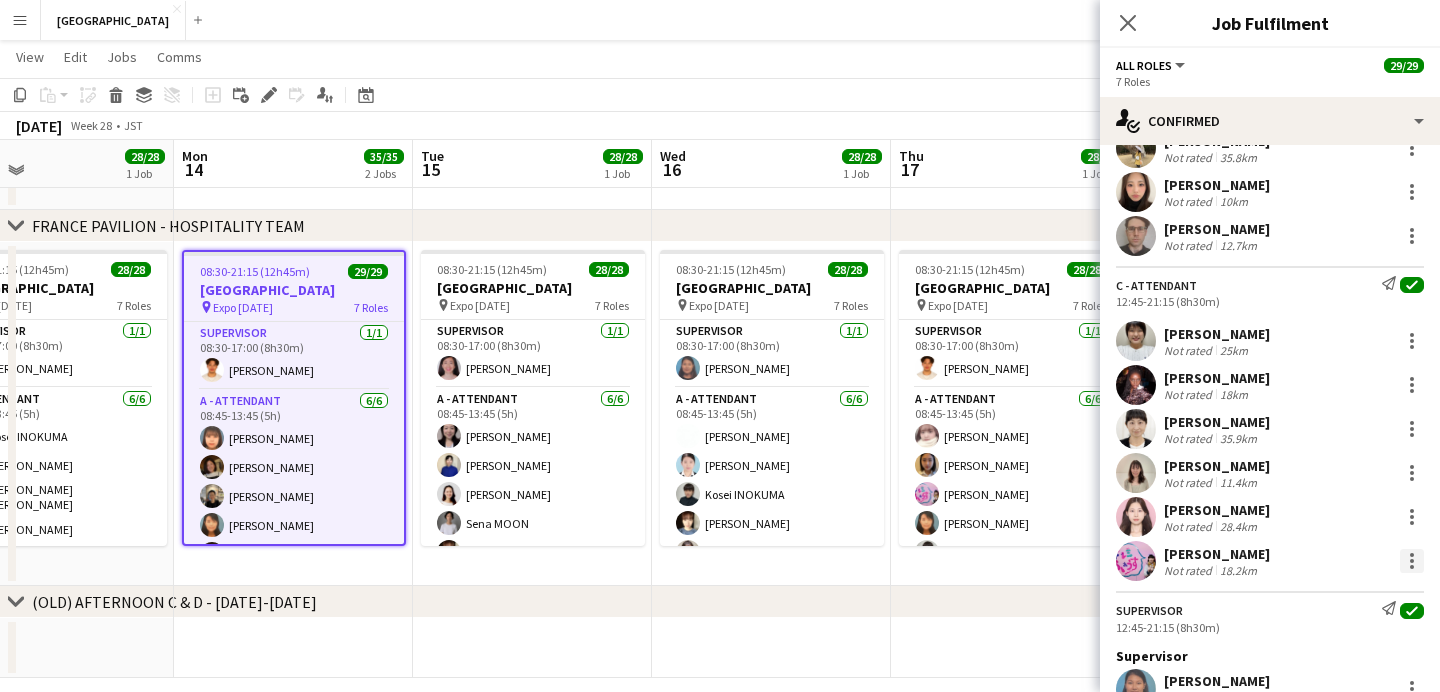 click at bounding box center [1412, 561] 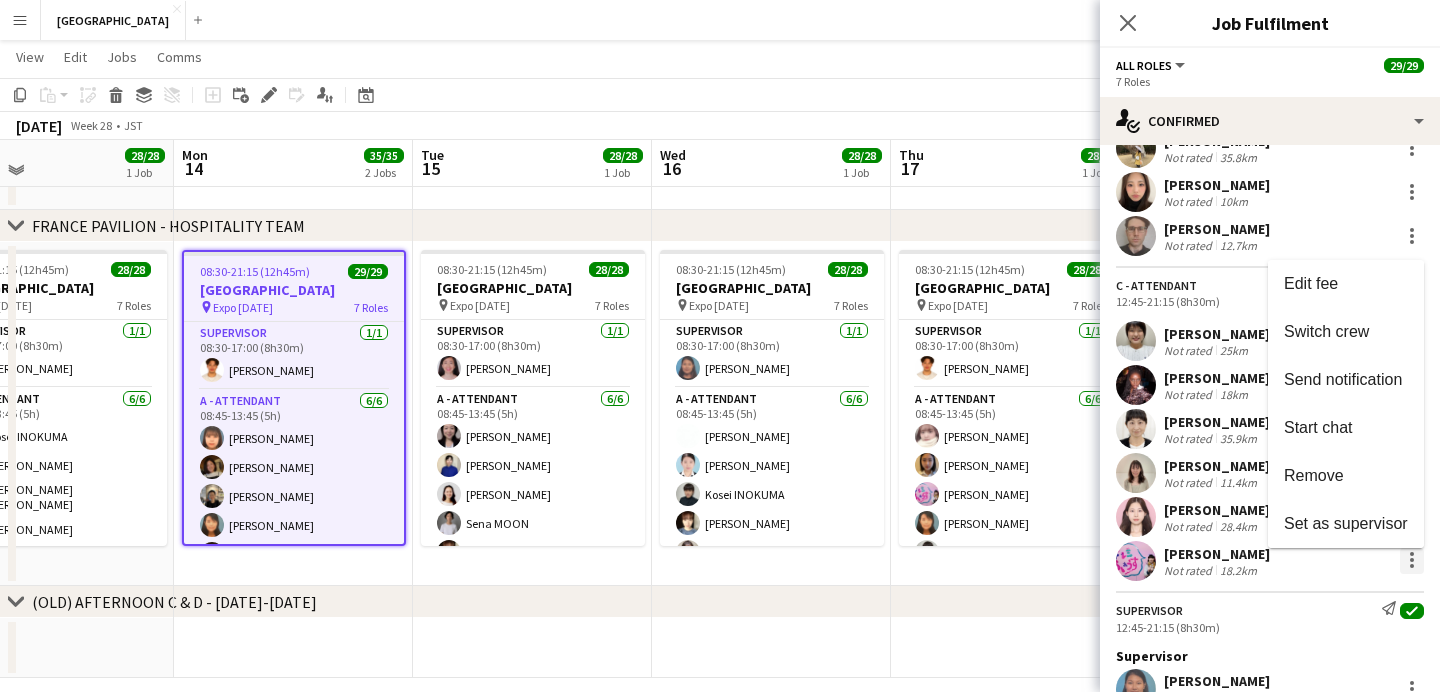 scroll, scrollTop: 541, scrollLeft: 0, axis: vertical 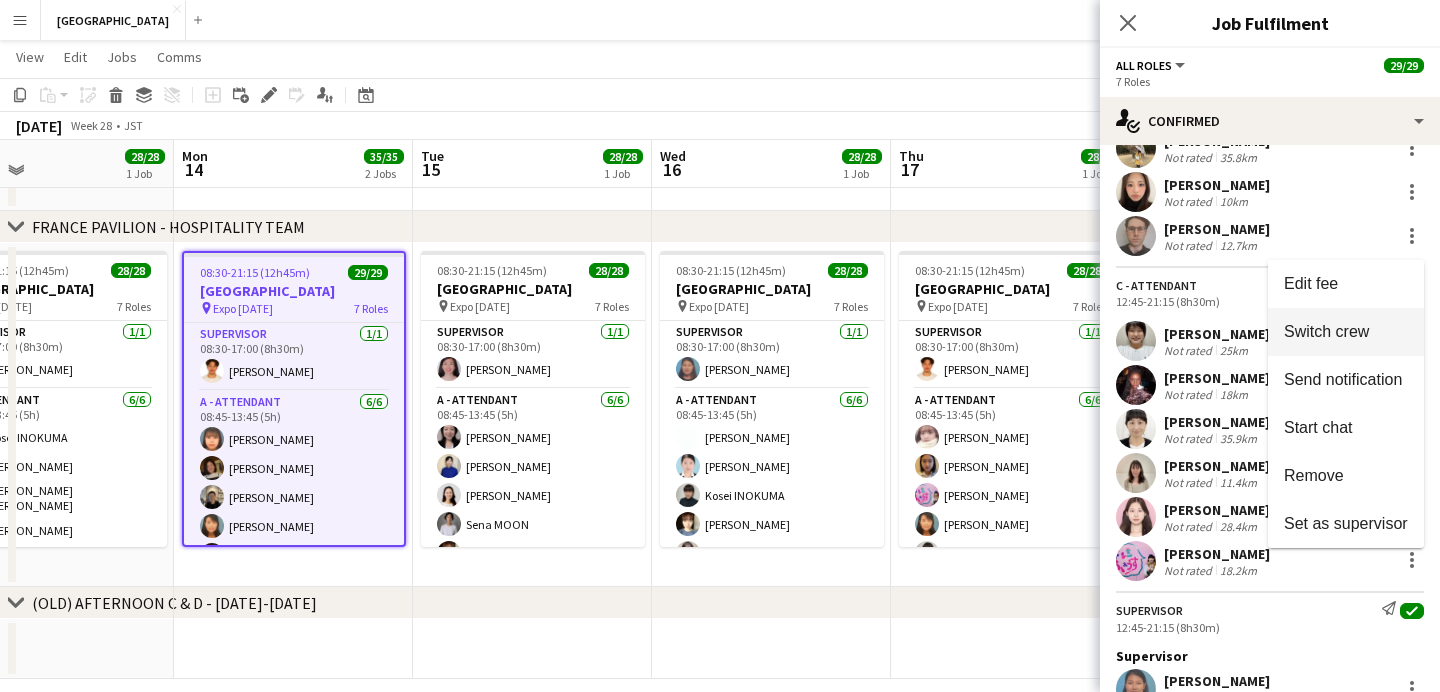 click on "Switch crew" at bounding box center [1326, 331] 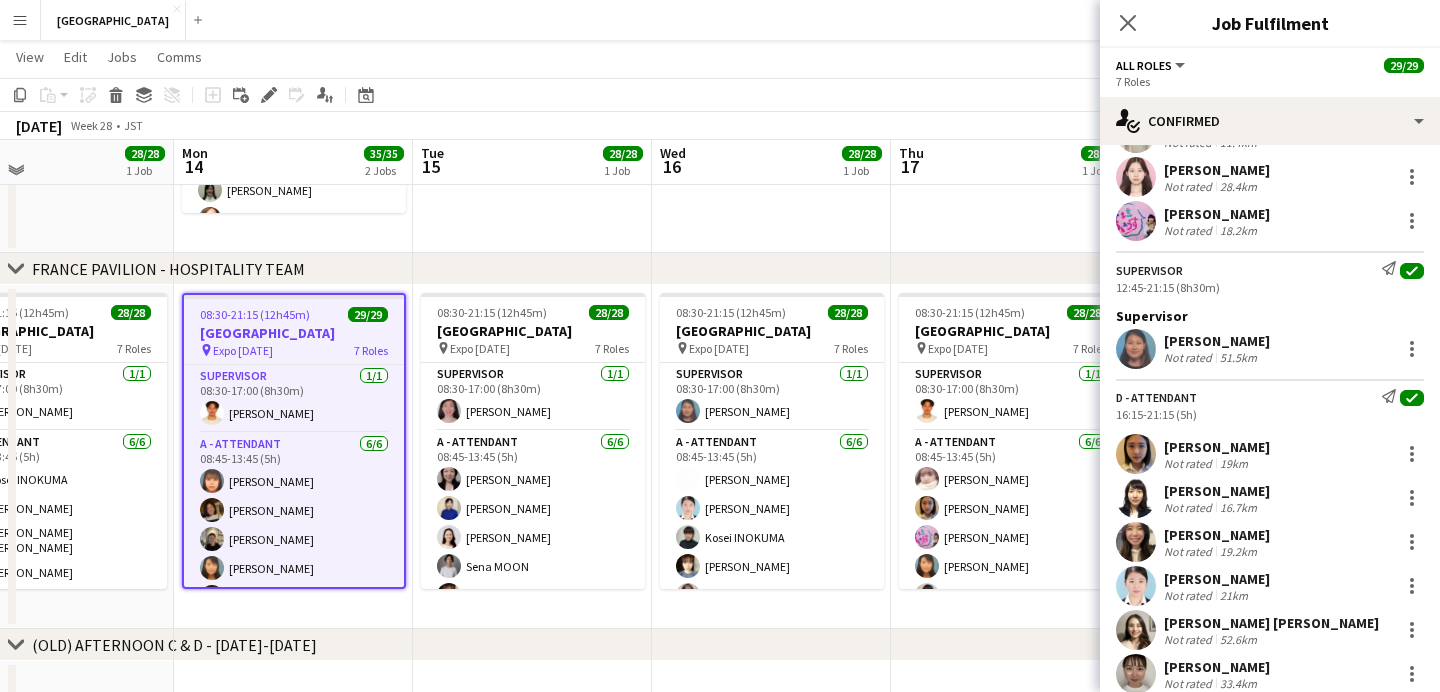 scroll, scrollTop: 1297, scrollLeft: 0, axis: vertical 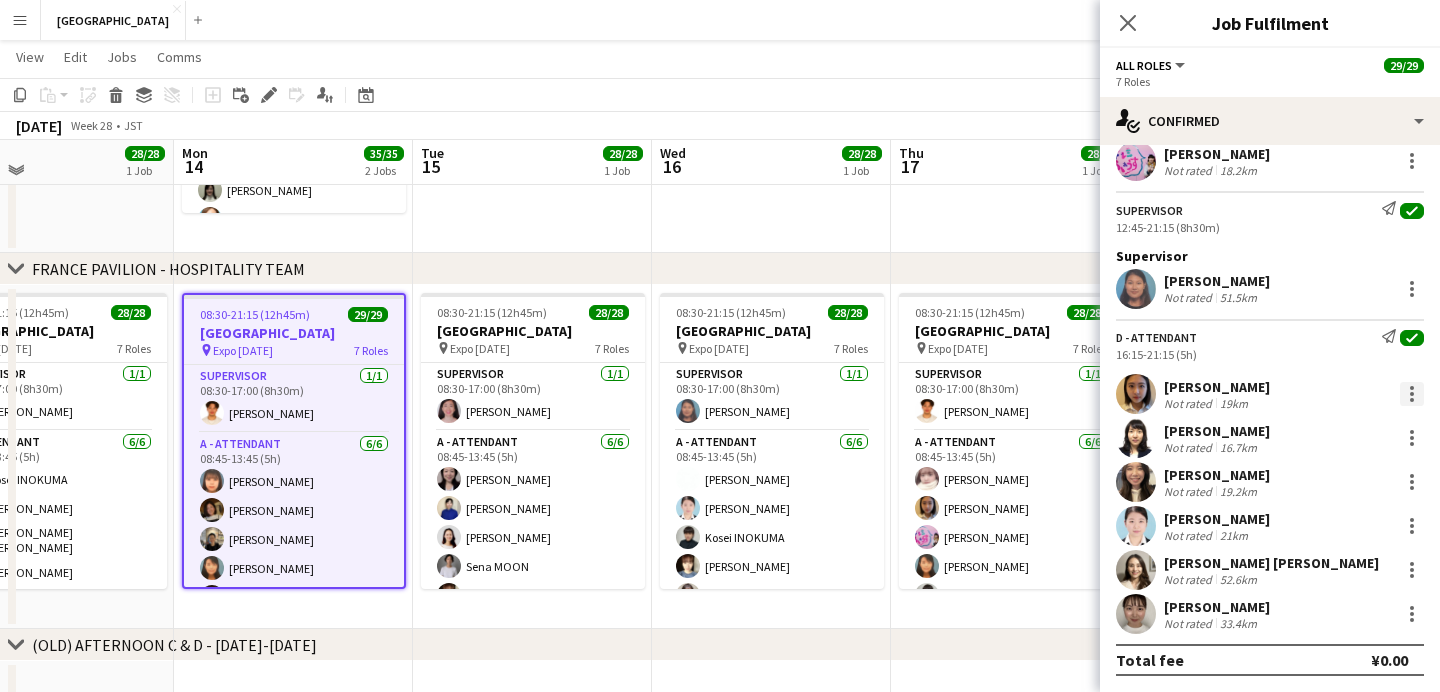click at bounding box center (1412, 394) 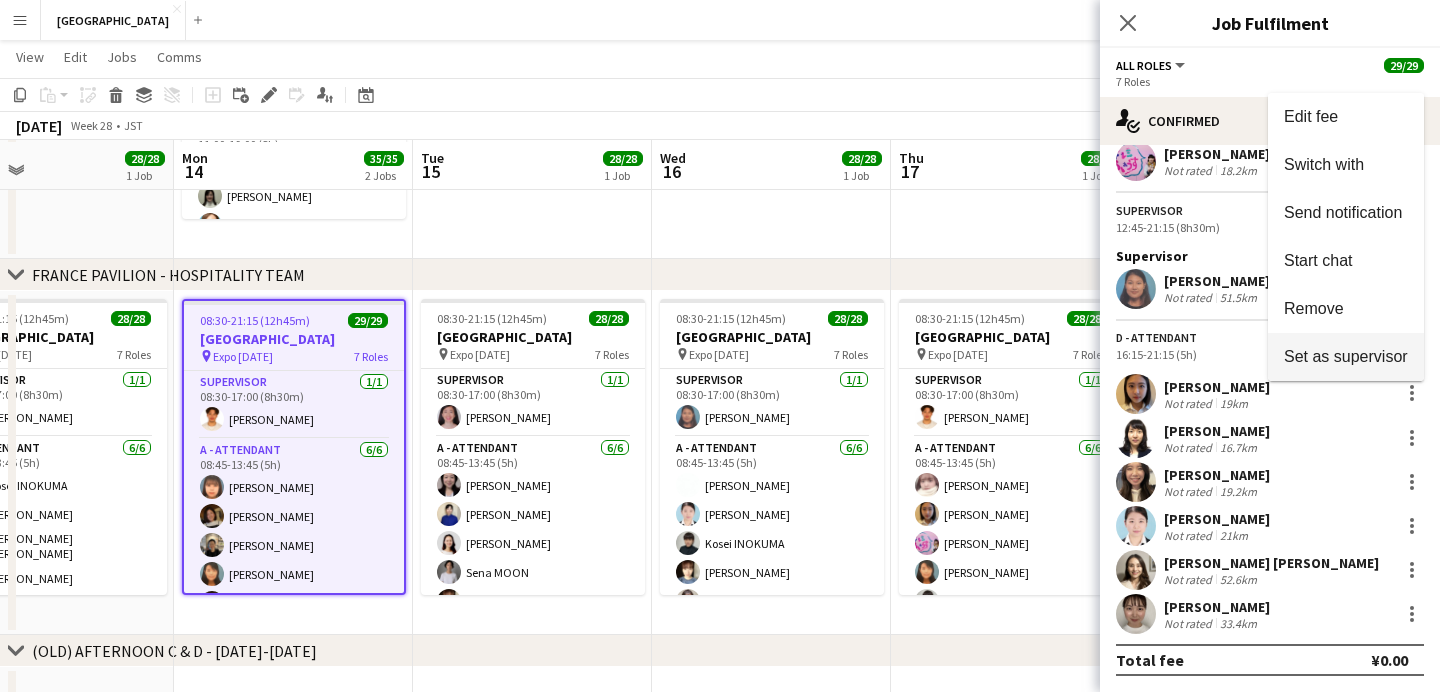 scroll, scrollTop: 534, scrollLeft: 0, axis: vertical 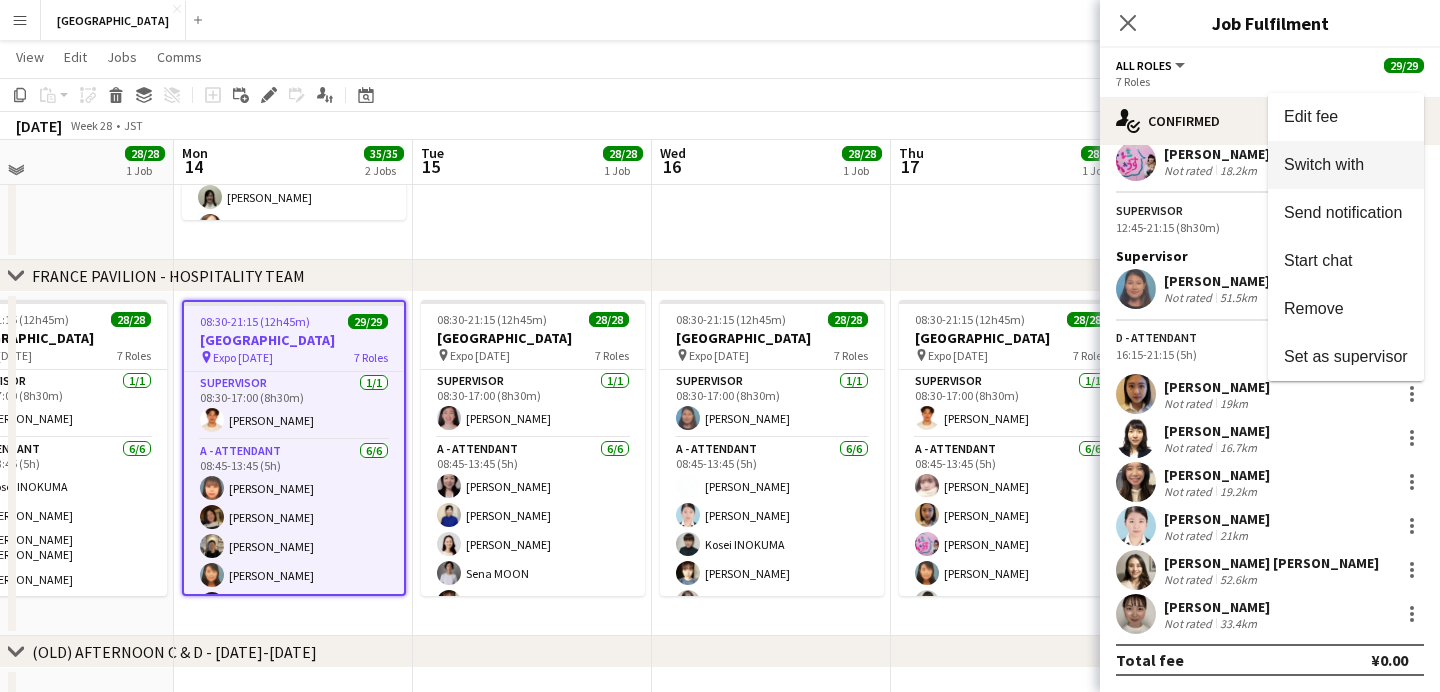 click on "Switch with" at bounding box center (1346, 165) 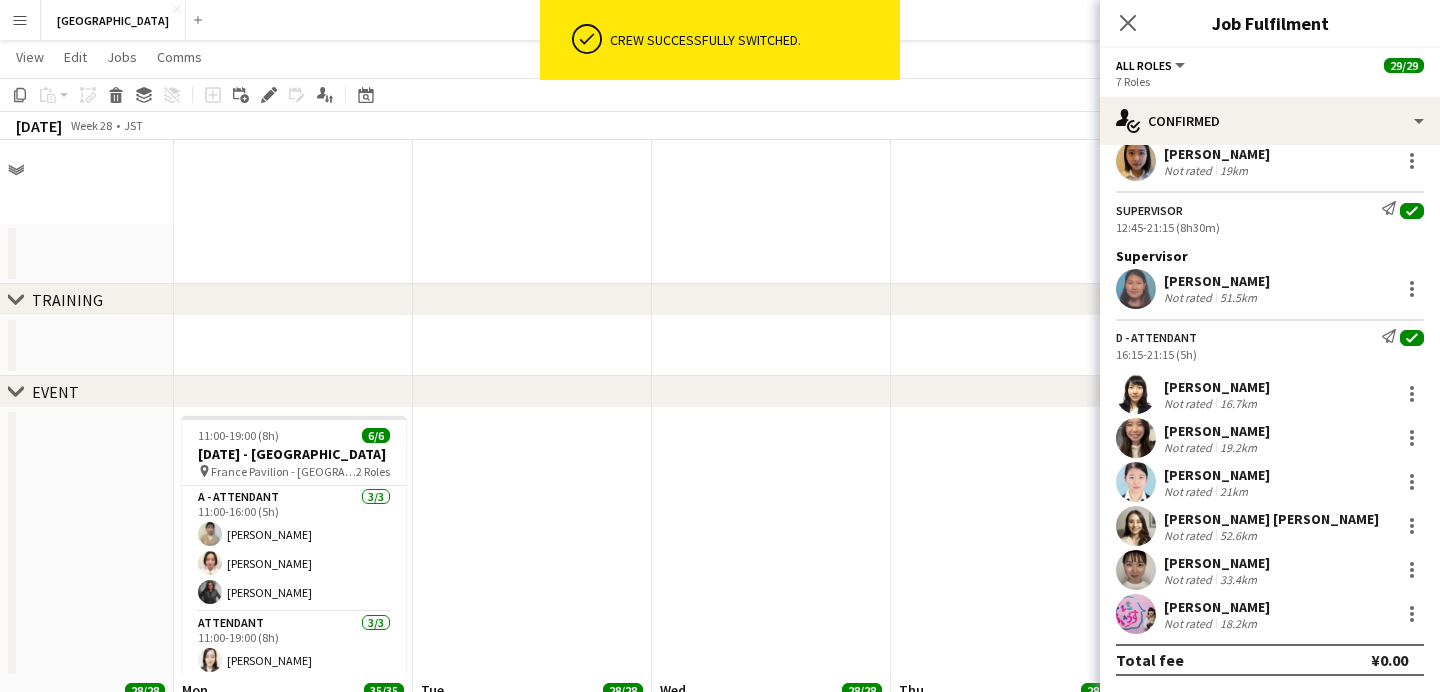 scroll, scrollTop: 539, scrollLeft: 0, axis: vertical 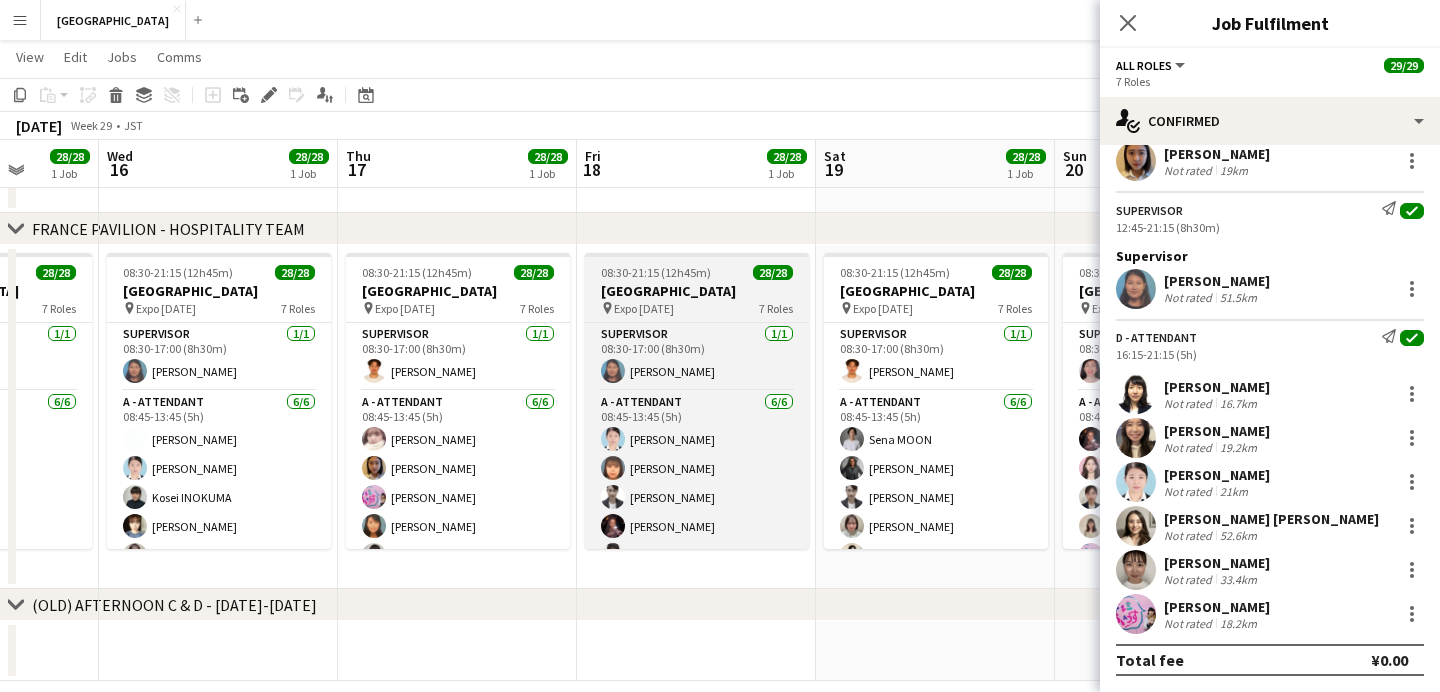 click on "7 Roles" at bounding box center (776, 308) 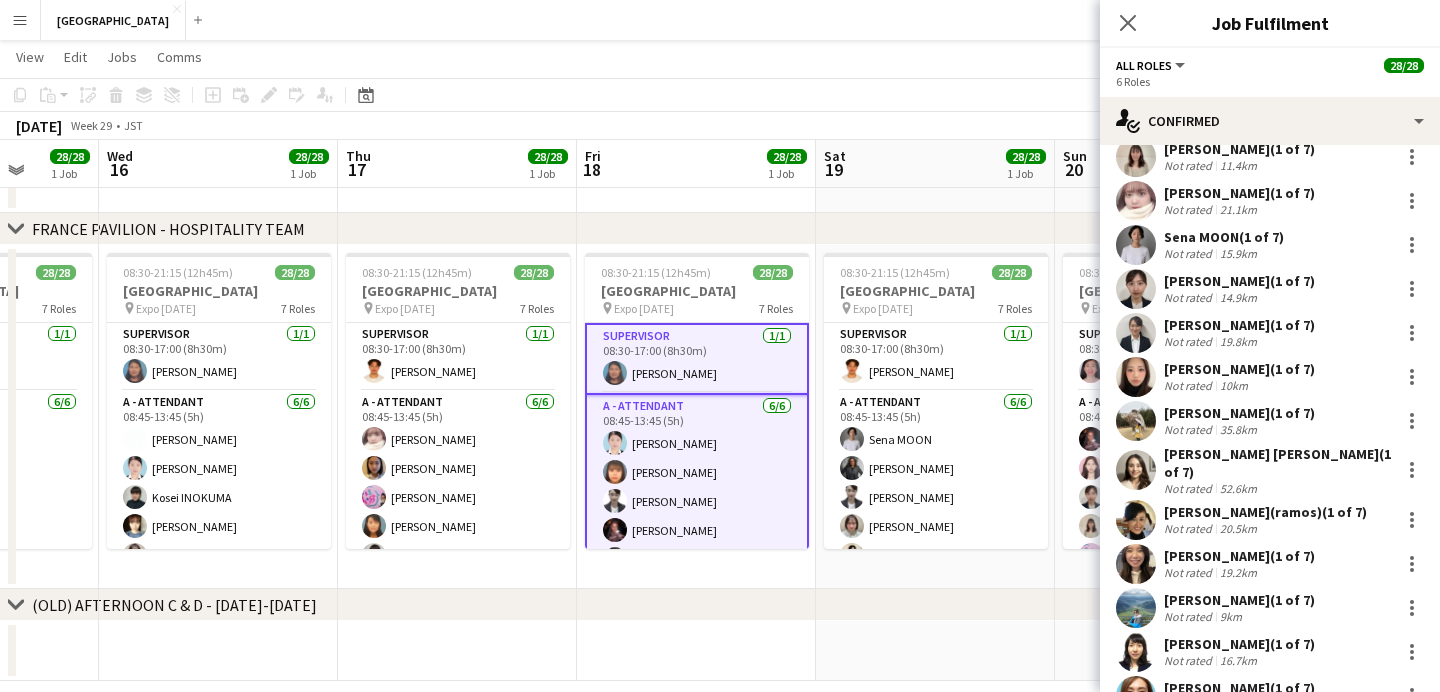 scroll, scrollTop: 521, scrollLeft: 0, axis: vertical 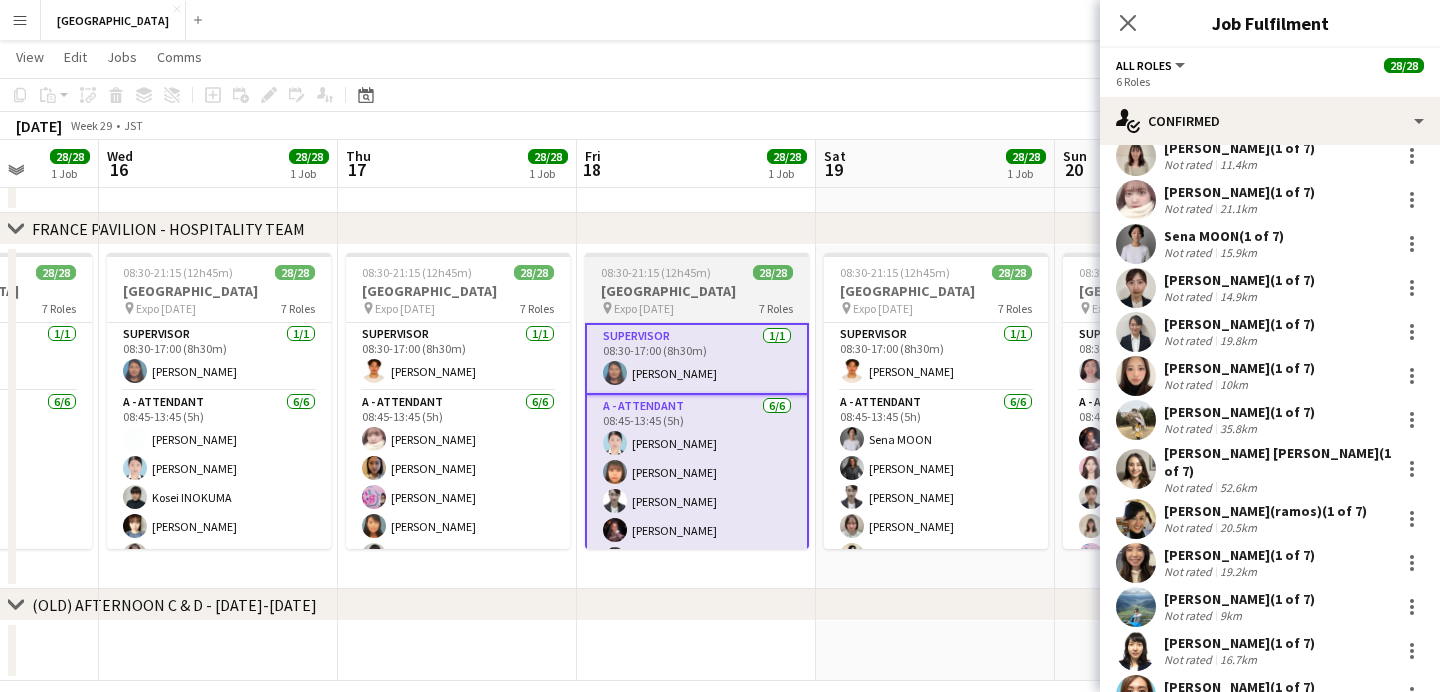 click on "[GEOGRAPHIC_DATA]" at bounding box center [697, 291] 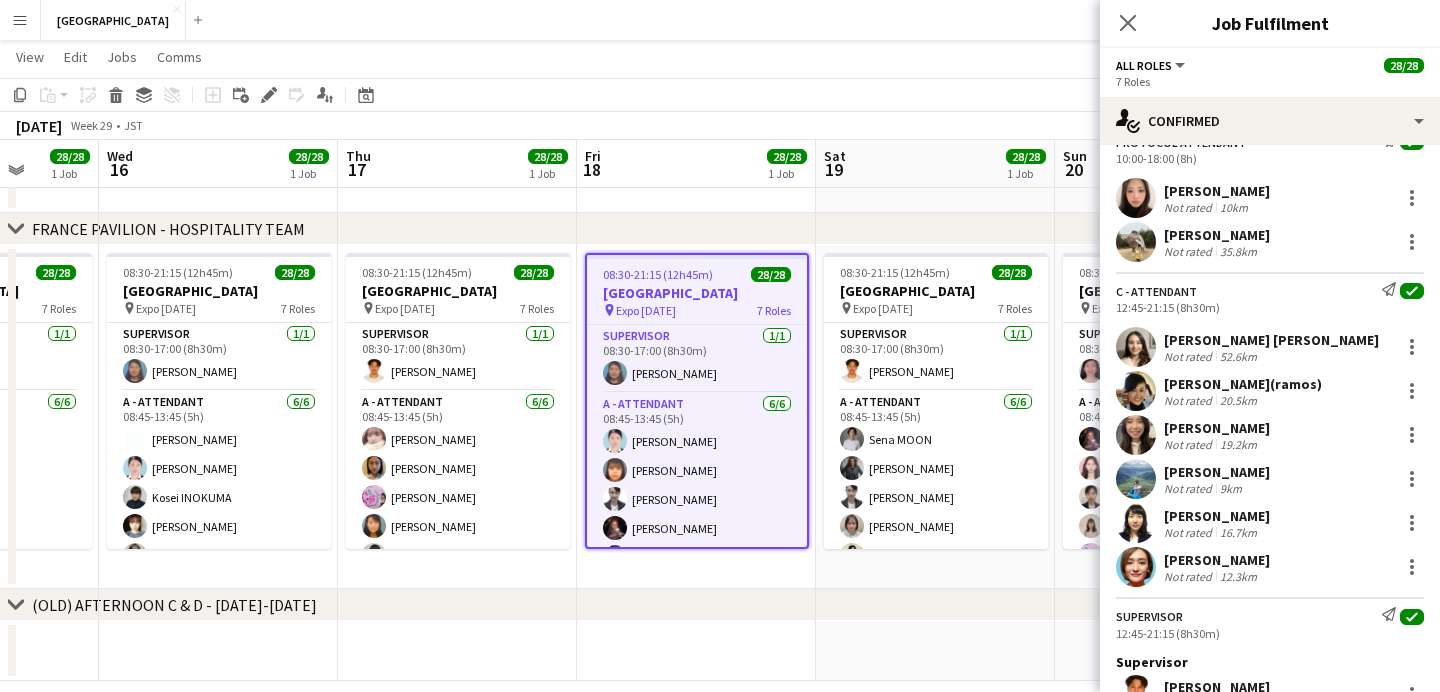 scroll, scrollTop: 845, scrollLeft: 0, axis: vertical 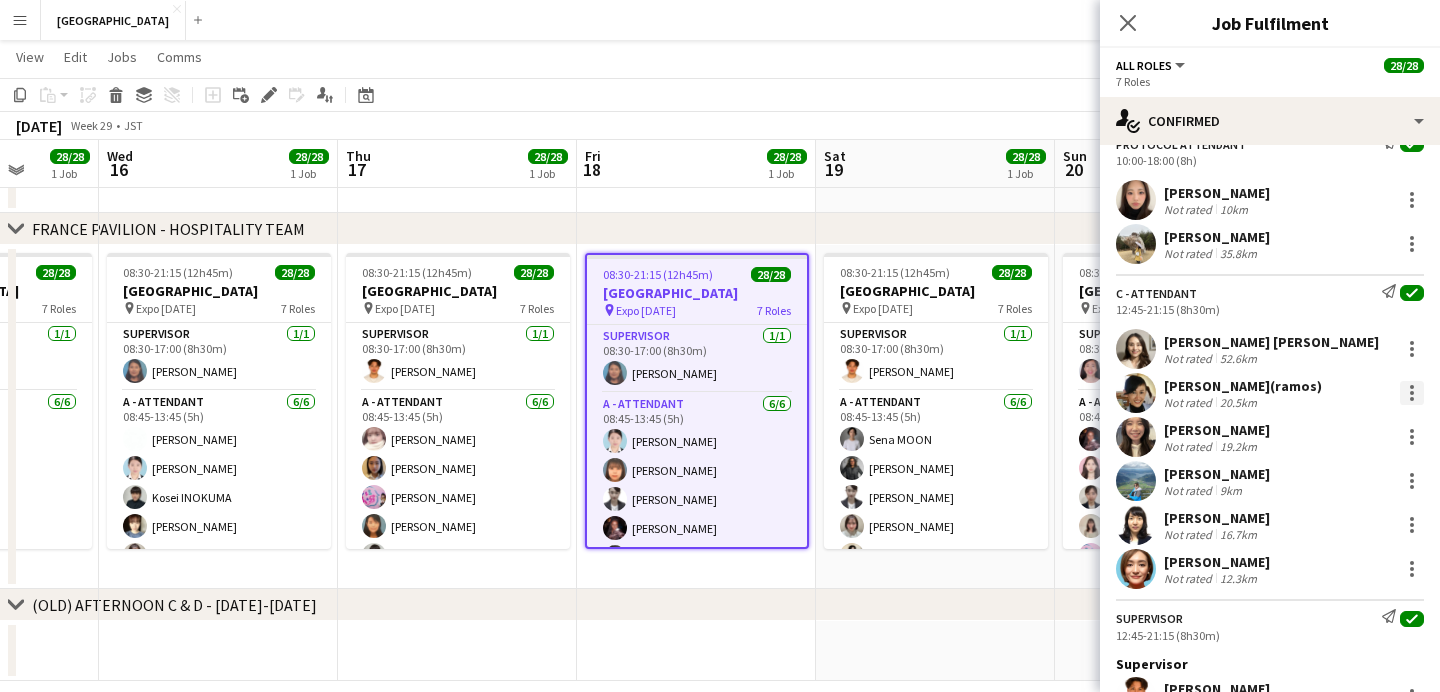 click at bounding box center [1412, 393] 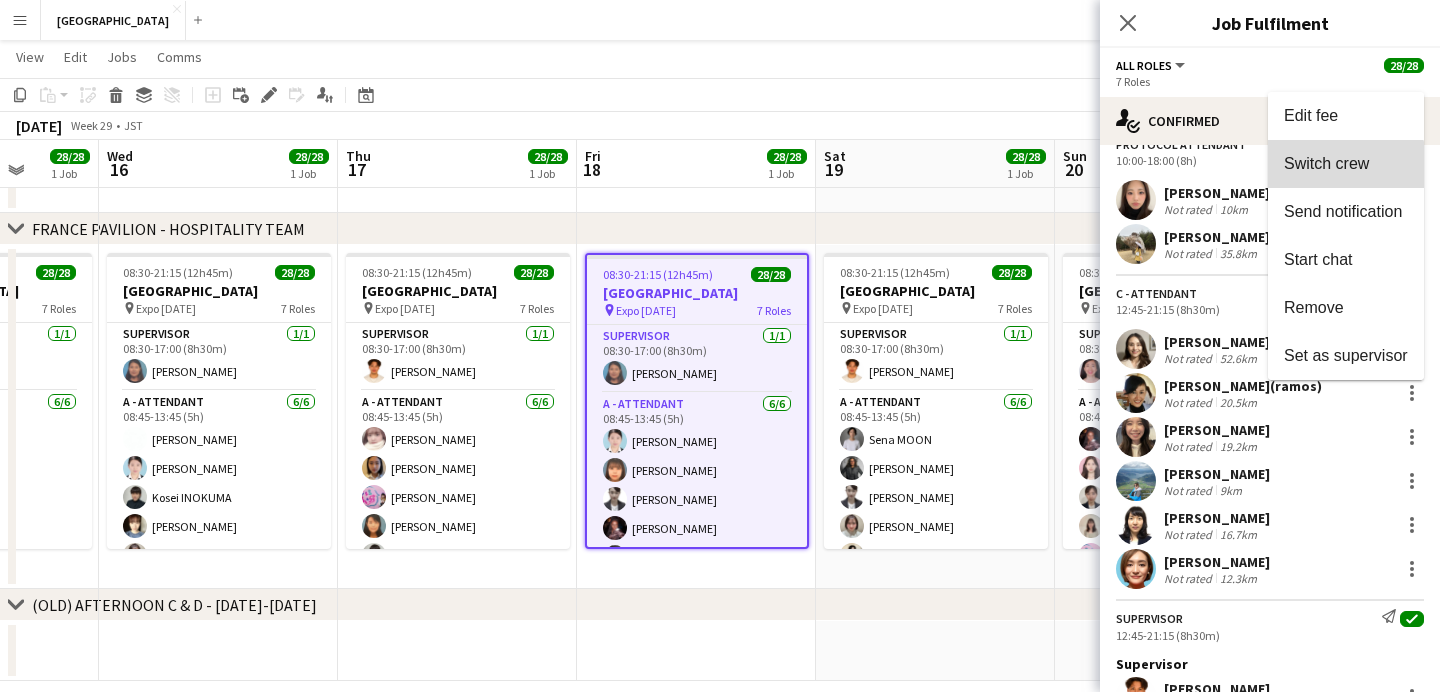 click on "Switch crew" at bounding box center [1326, 163] 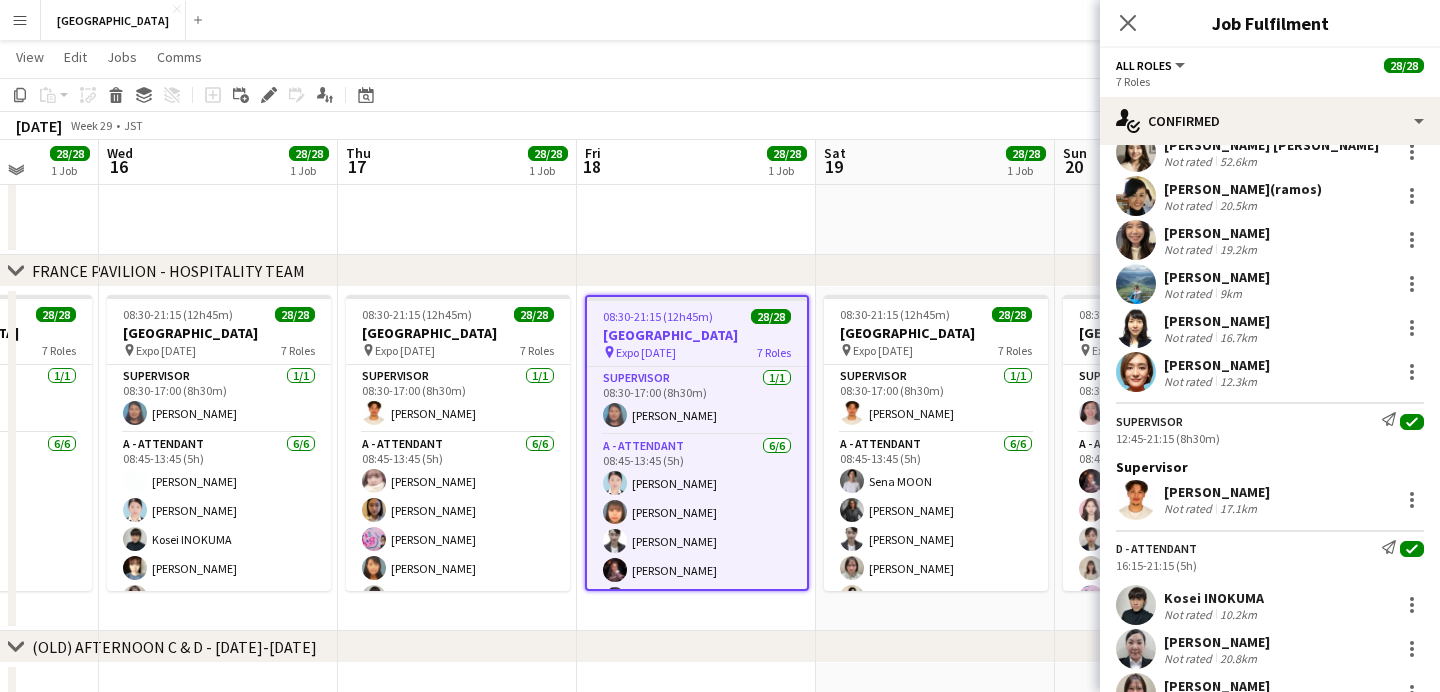 scroll, scrollTop: 1253, scrollLeft: 0, axis: vertical 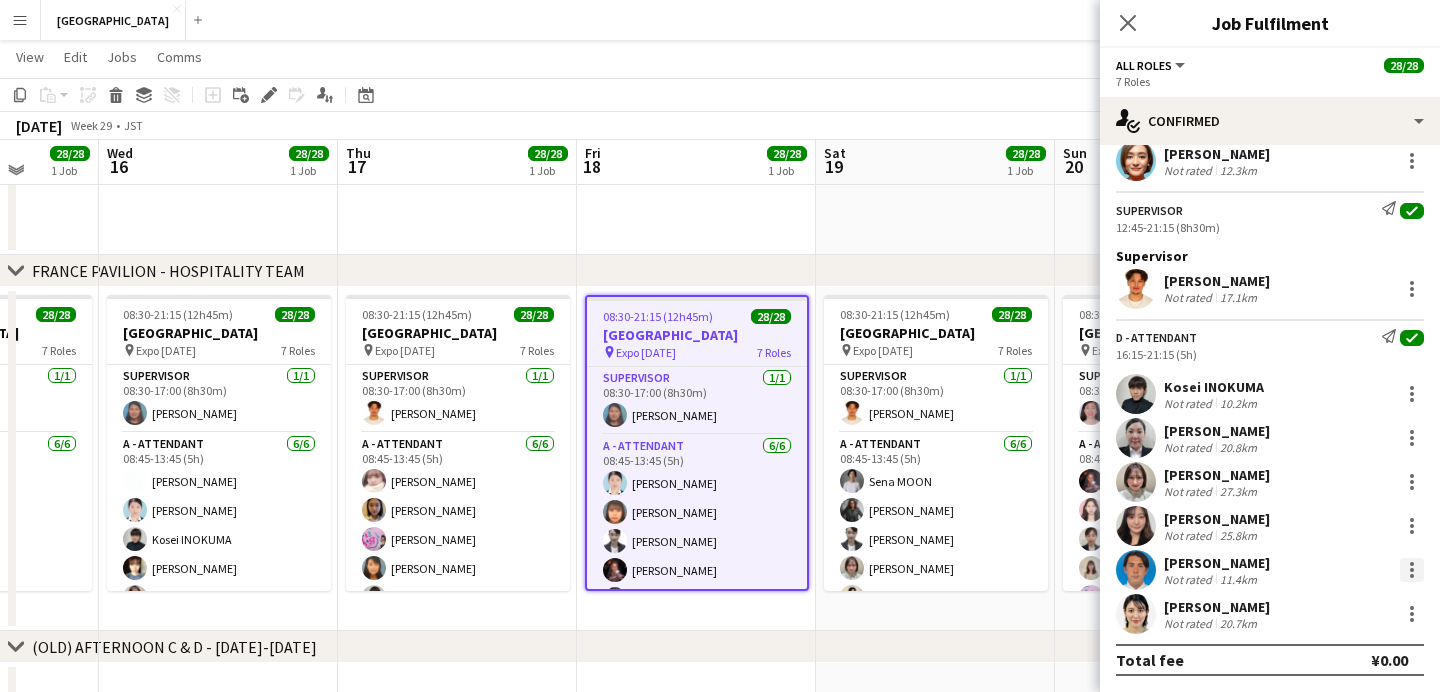 click at bounding box center (1412, 570) 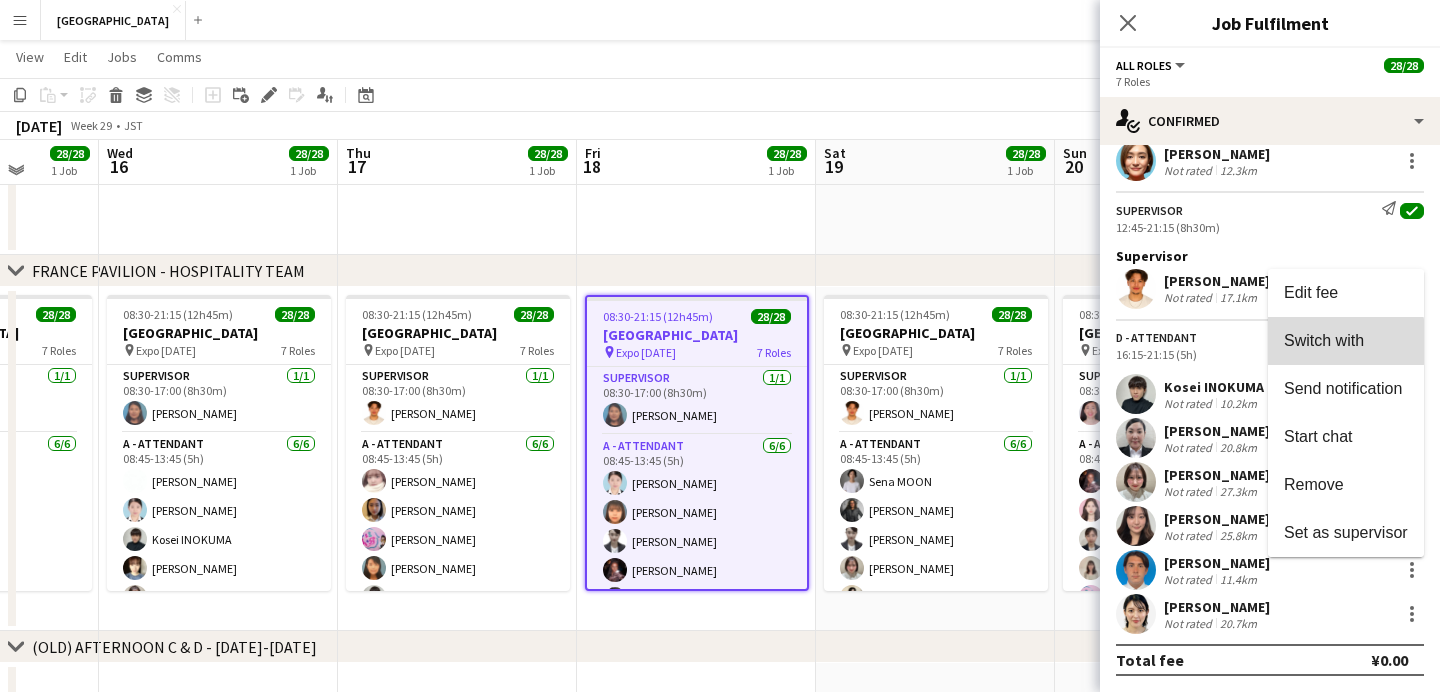 click on "Switch with" at bounding box center [1324, 340] 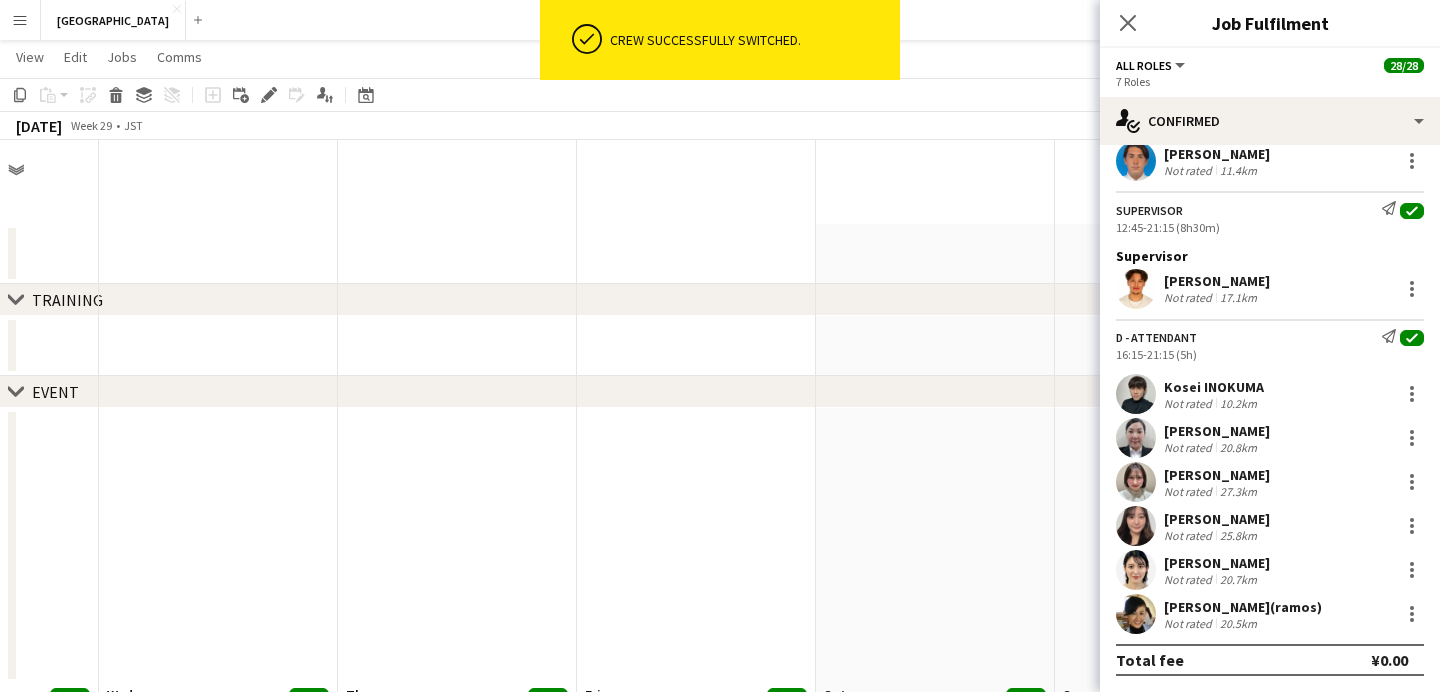 scroll, scrollTop: 539, scrollLeft: 0, axis: vertical 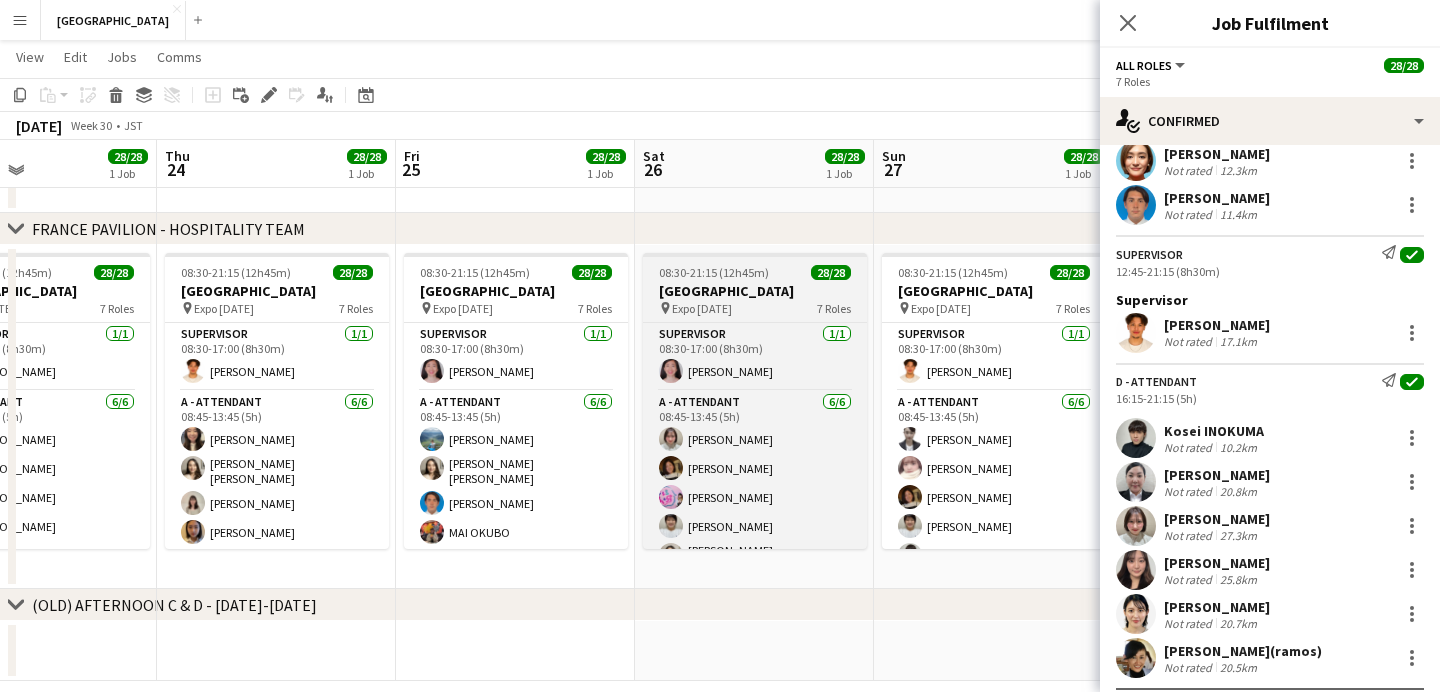 click on "08:30-21:15 (12h45m)" at bounding box center [714, 272] 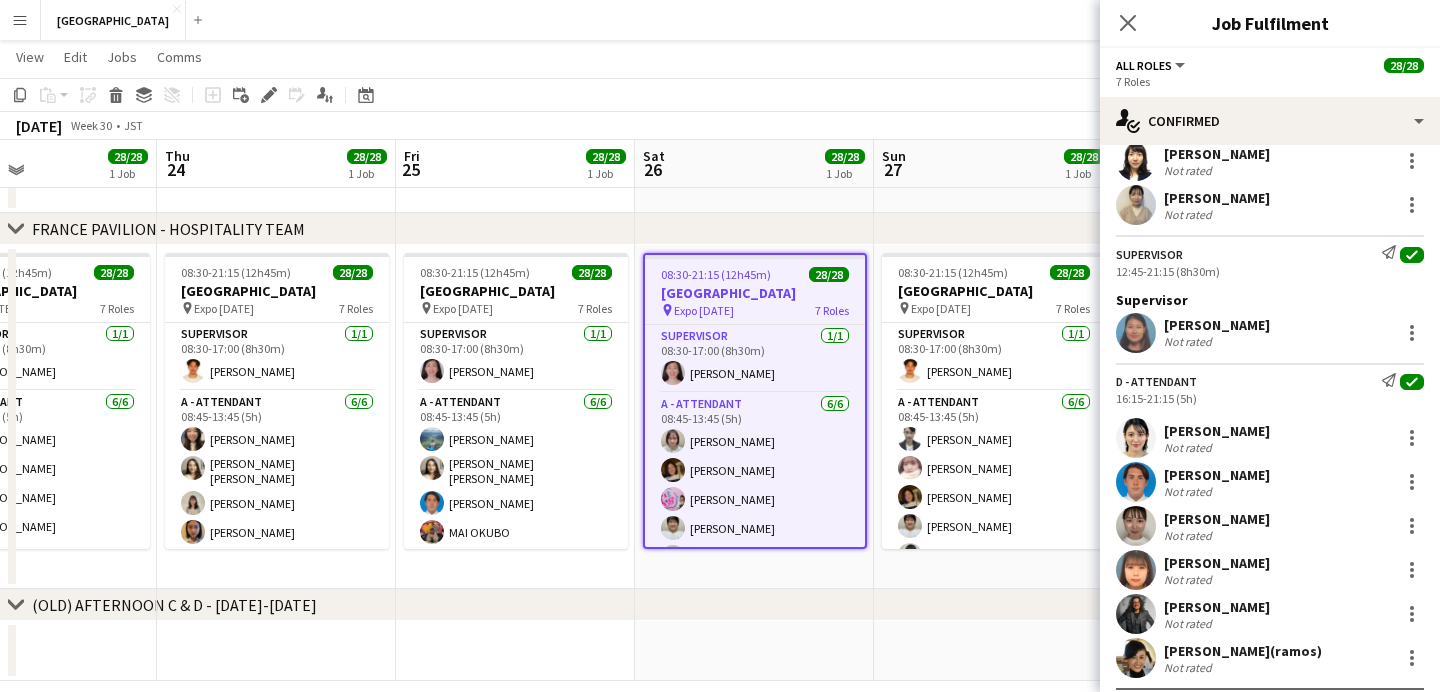 scroll, scrollTop: 0, scrollLeft: 800, axis: horizontal 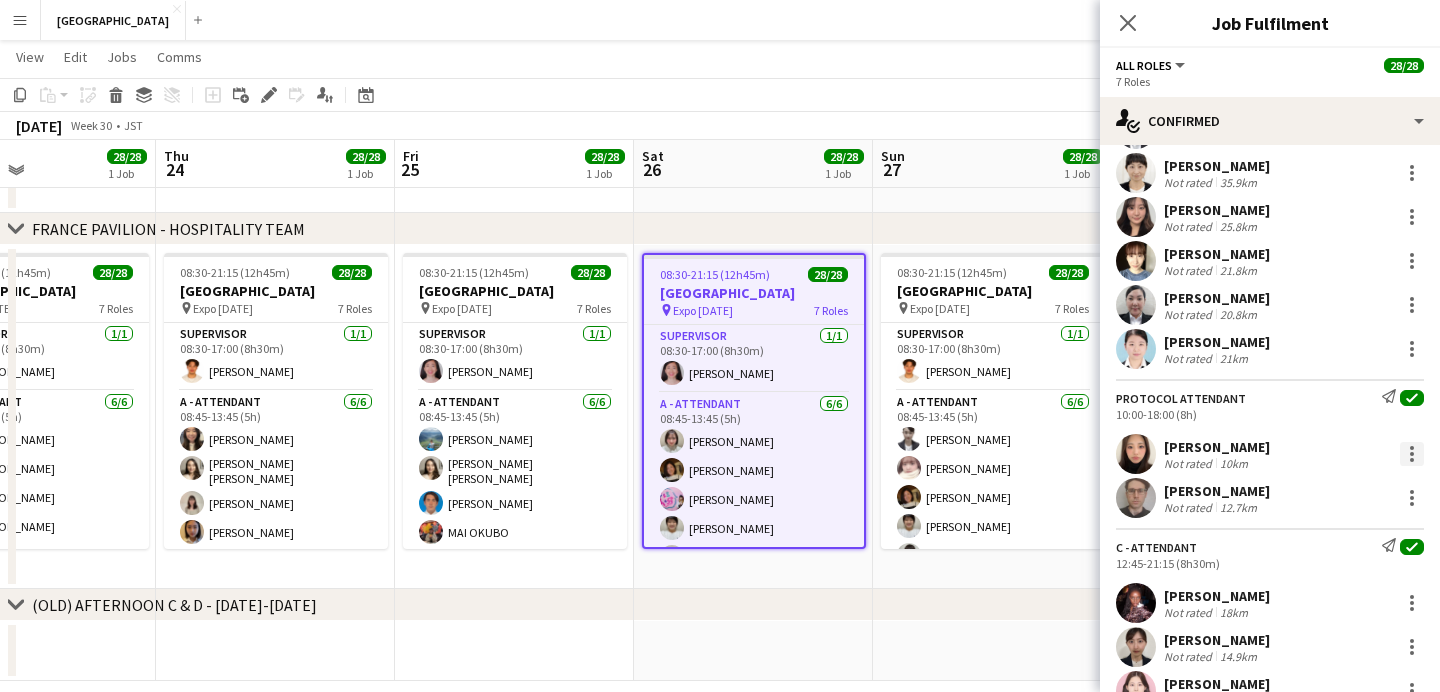 click at bounding box center [1412, 454] 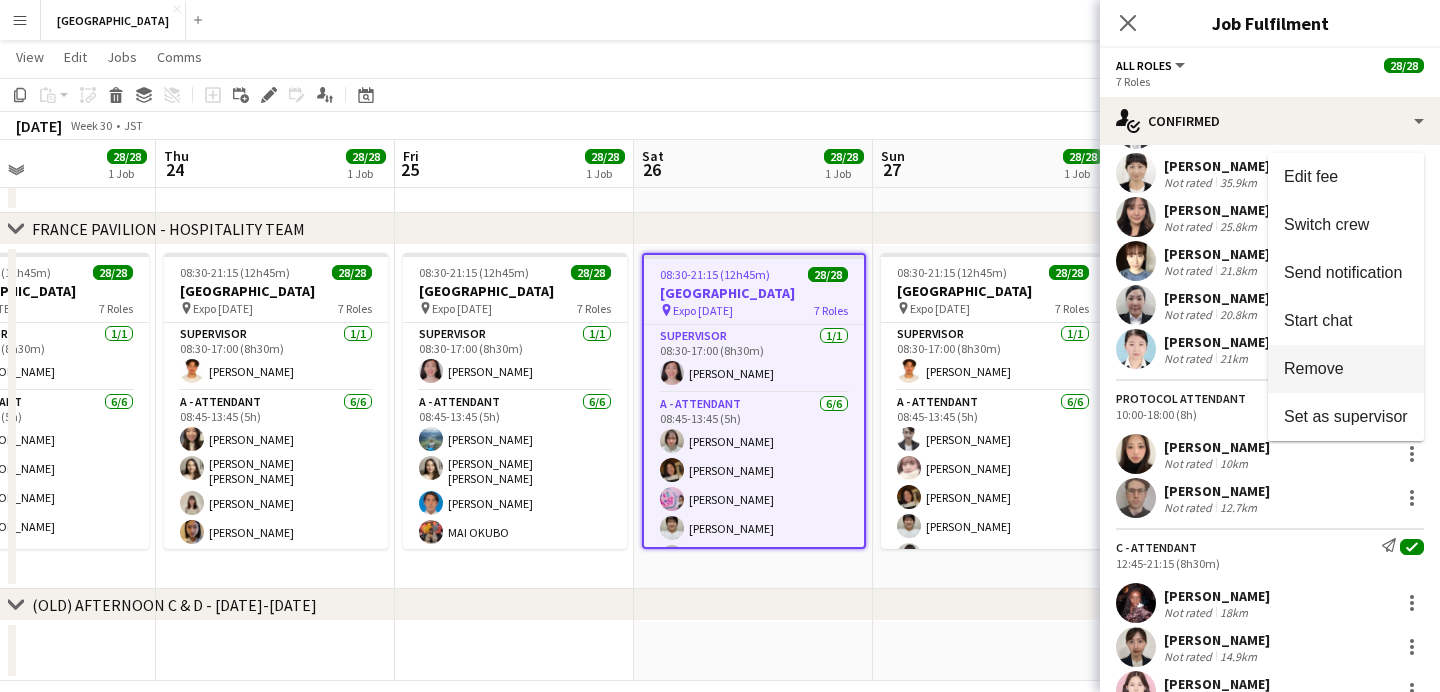 click on "Remove" at bounding box center [1314, 368] 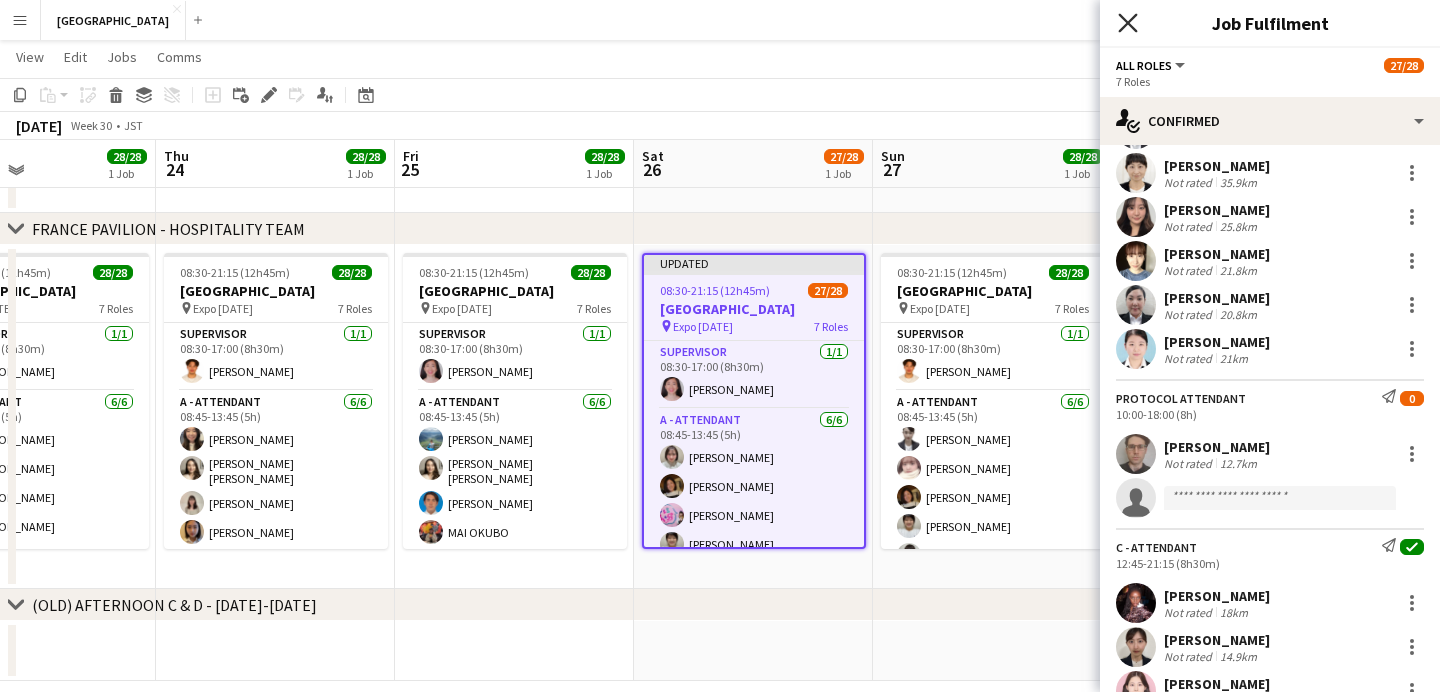 click 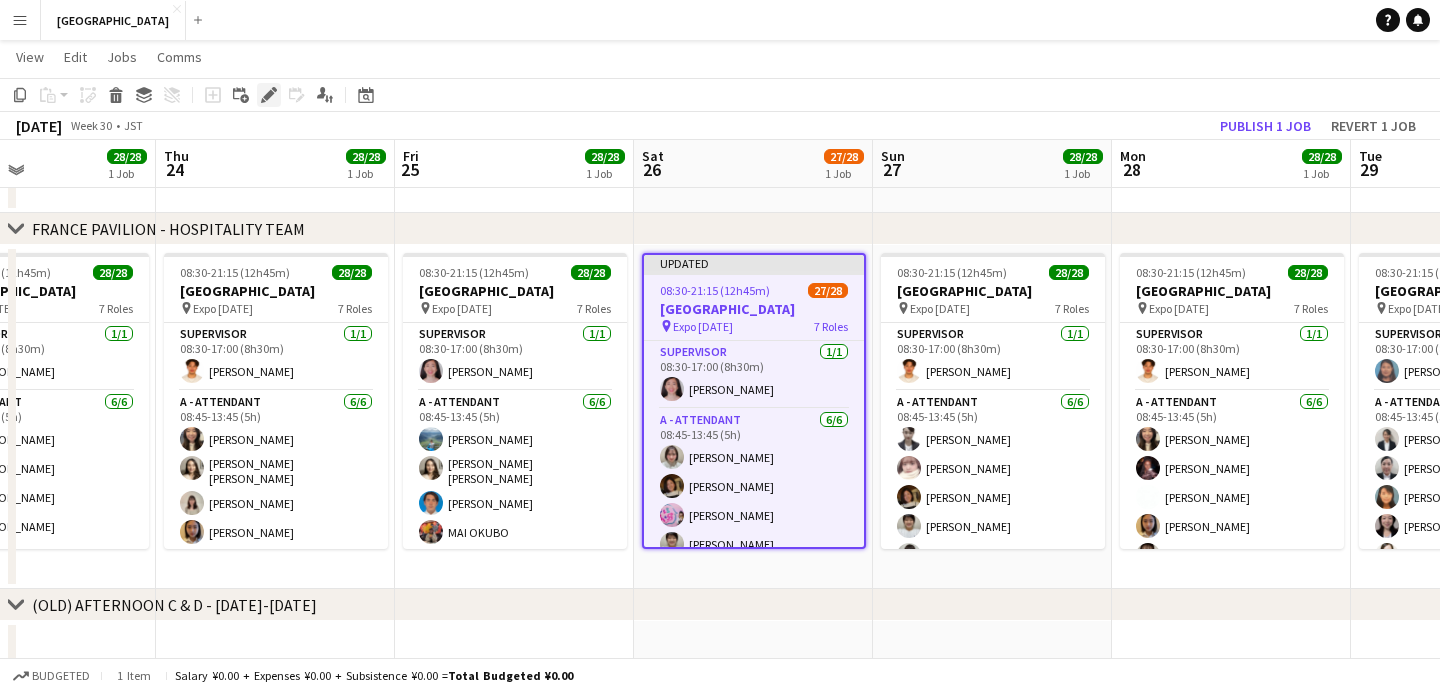 click 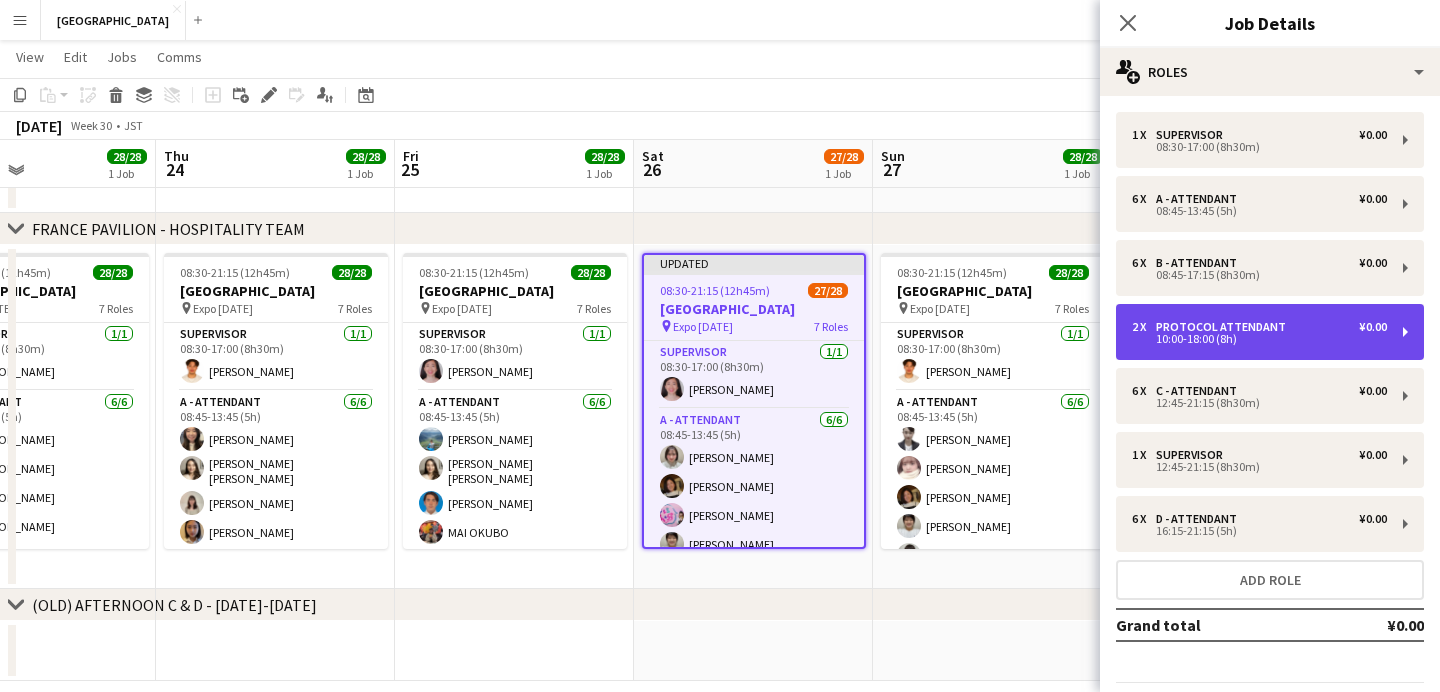 click on "PROTOCOL ATTENDANT" at bounding box center [1225, 327] 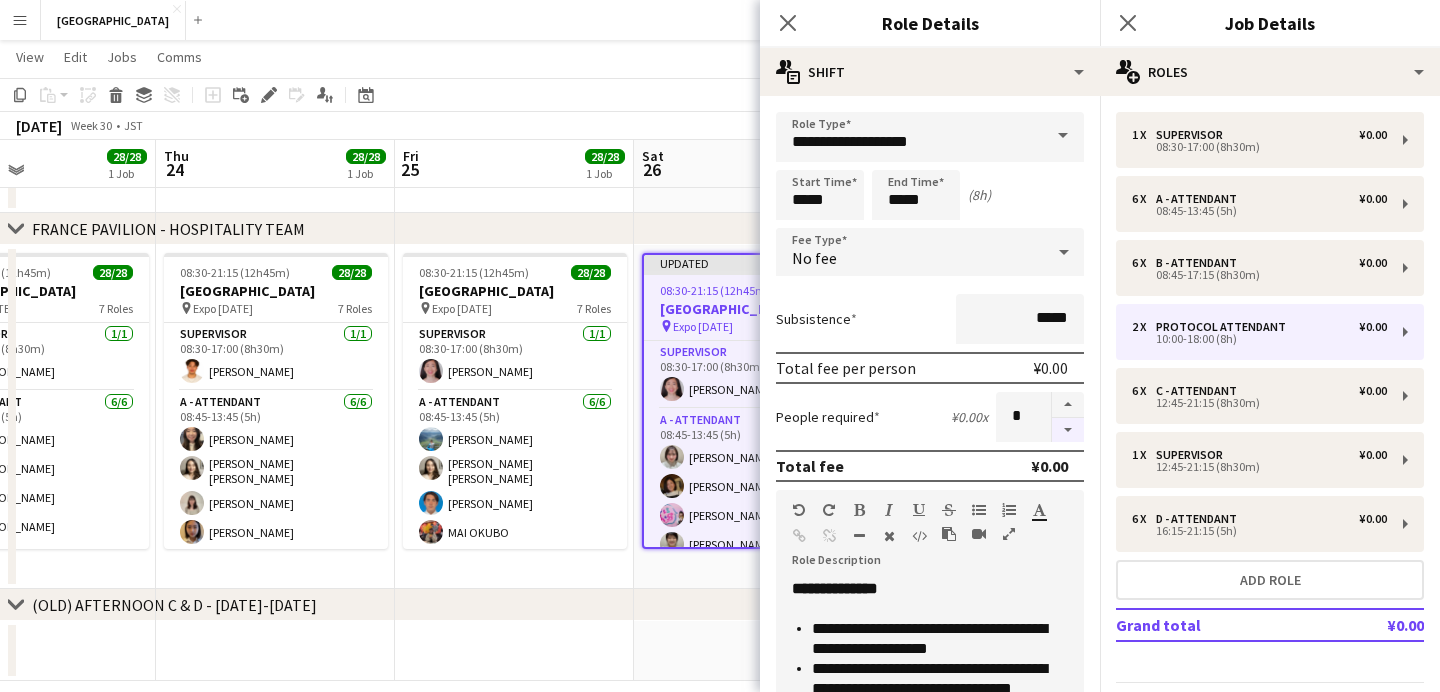 click at bounding box center (1068, 430) 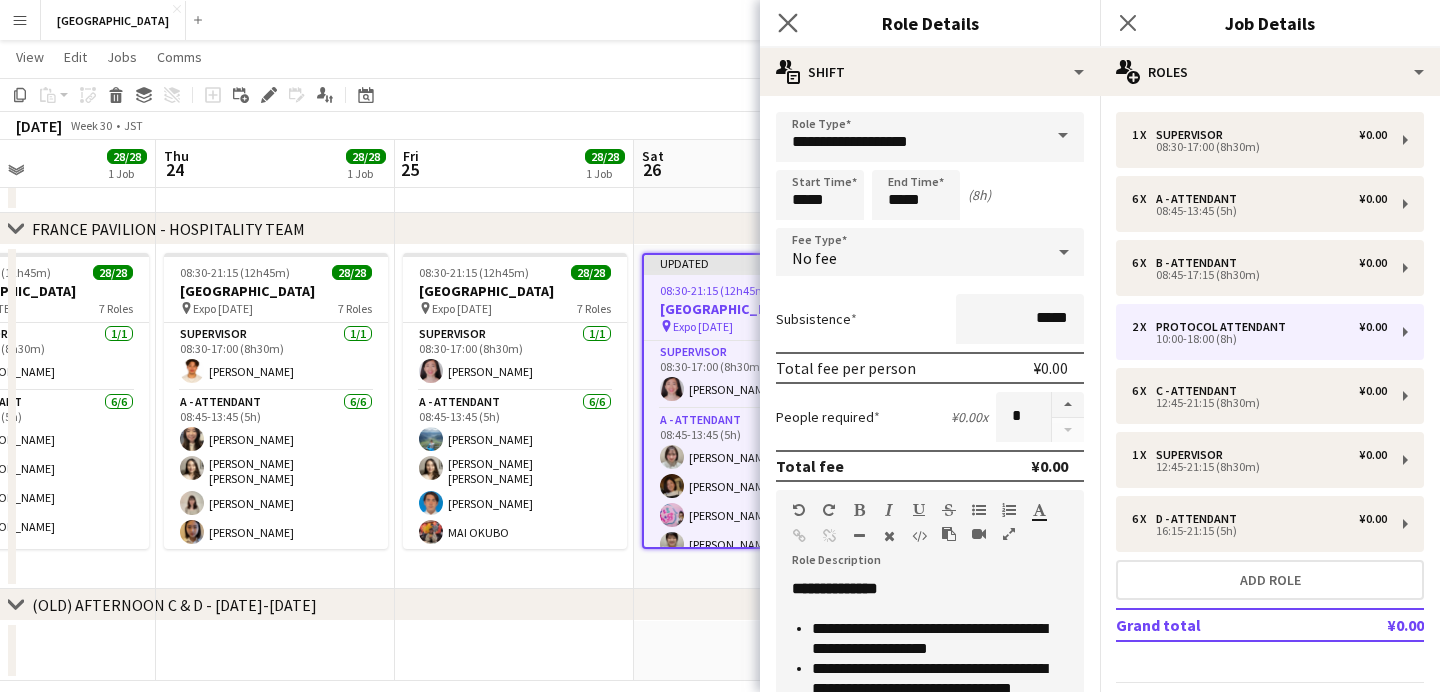 click on "Close pop-in" 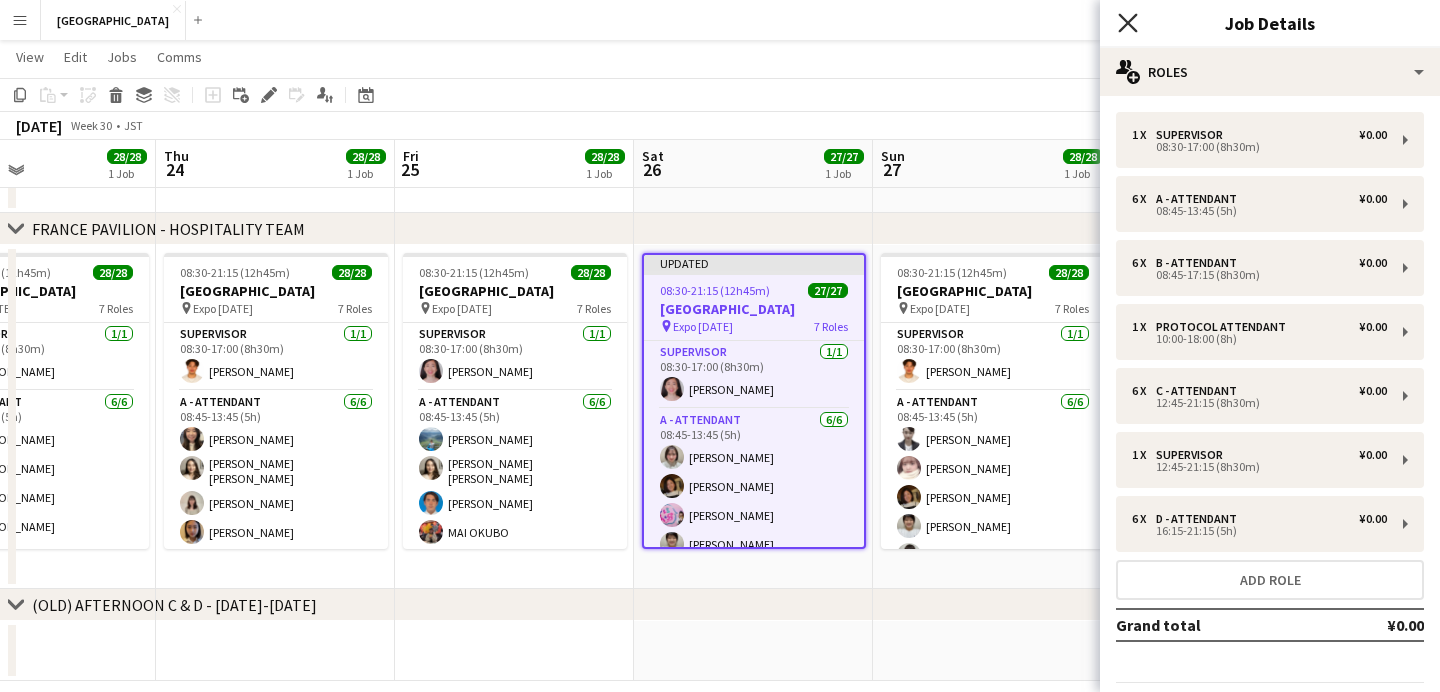 click 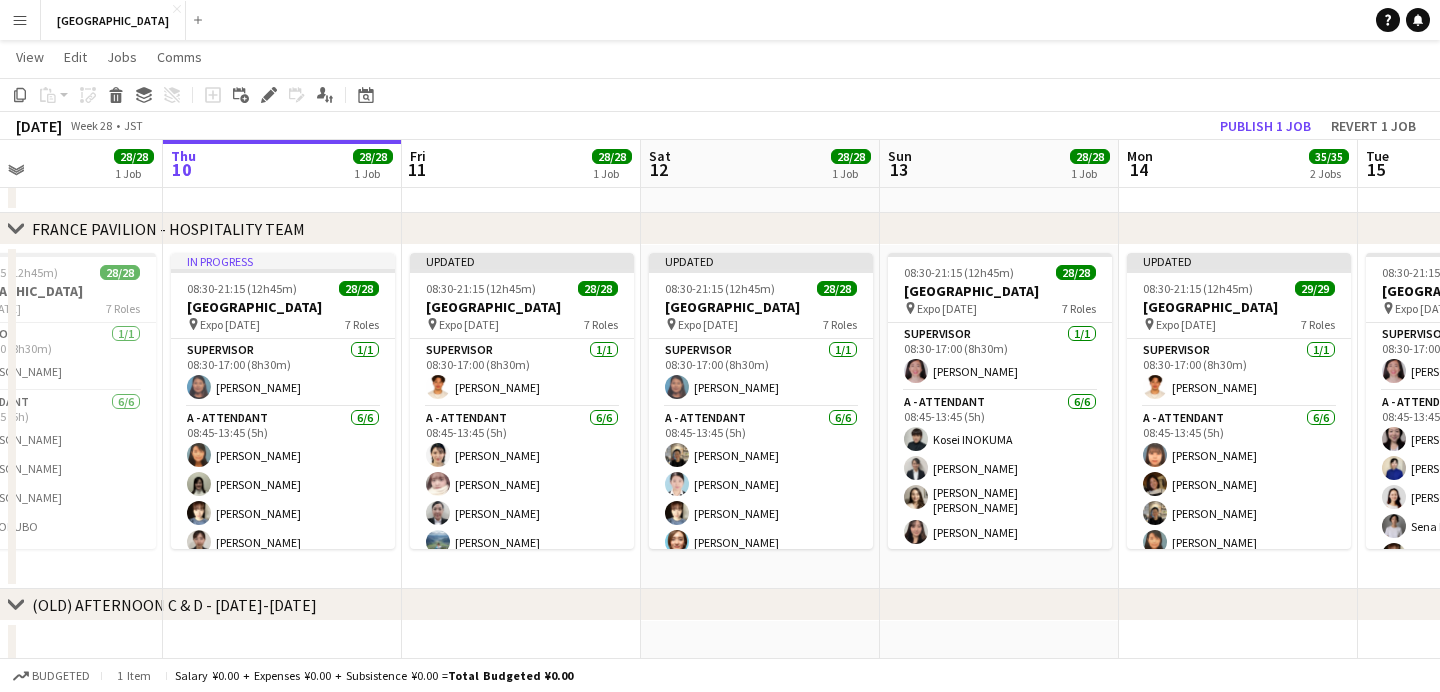 scroll, scrollTop: 0, scrollLeft: 549, axis: horizontal 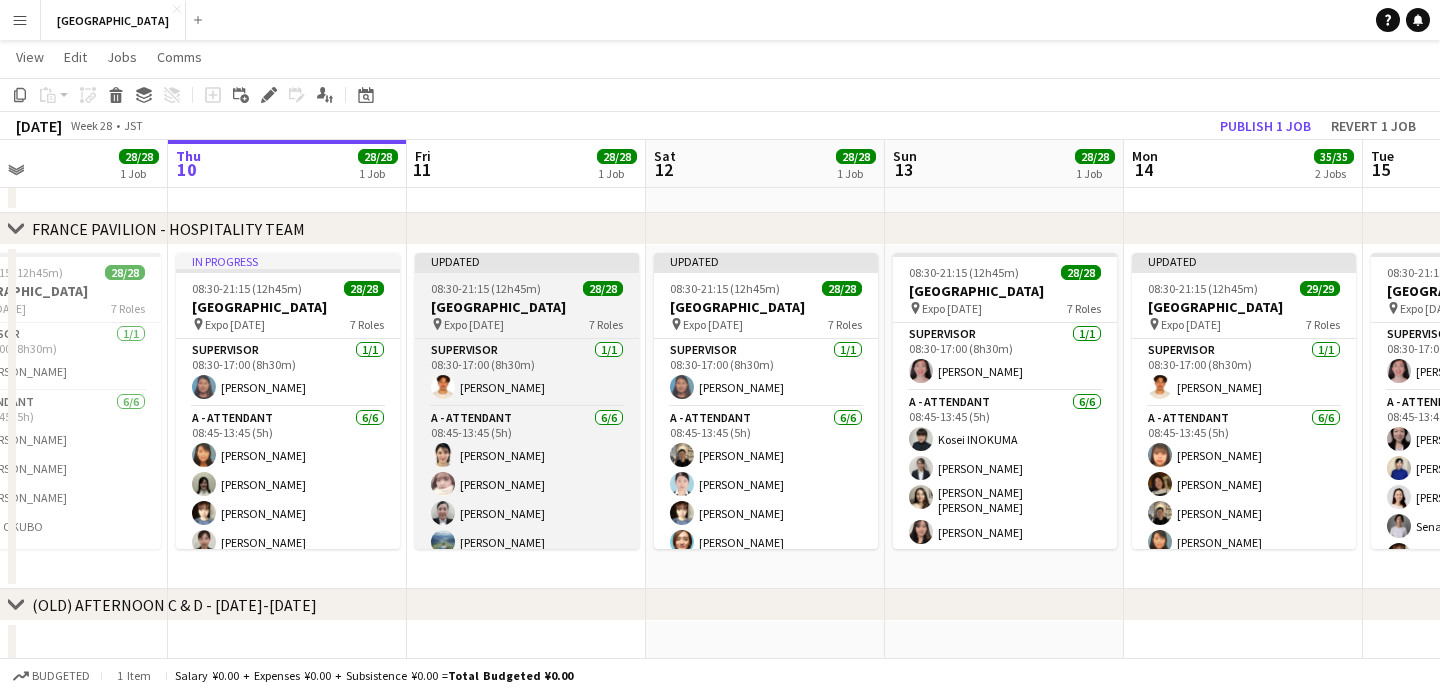 click on "08:30-21:15 (12h45m)    28/28" at bounding box center (527, 288) 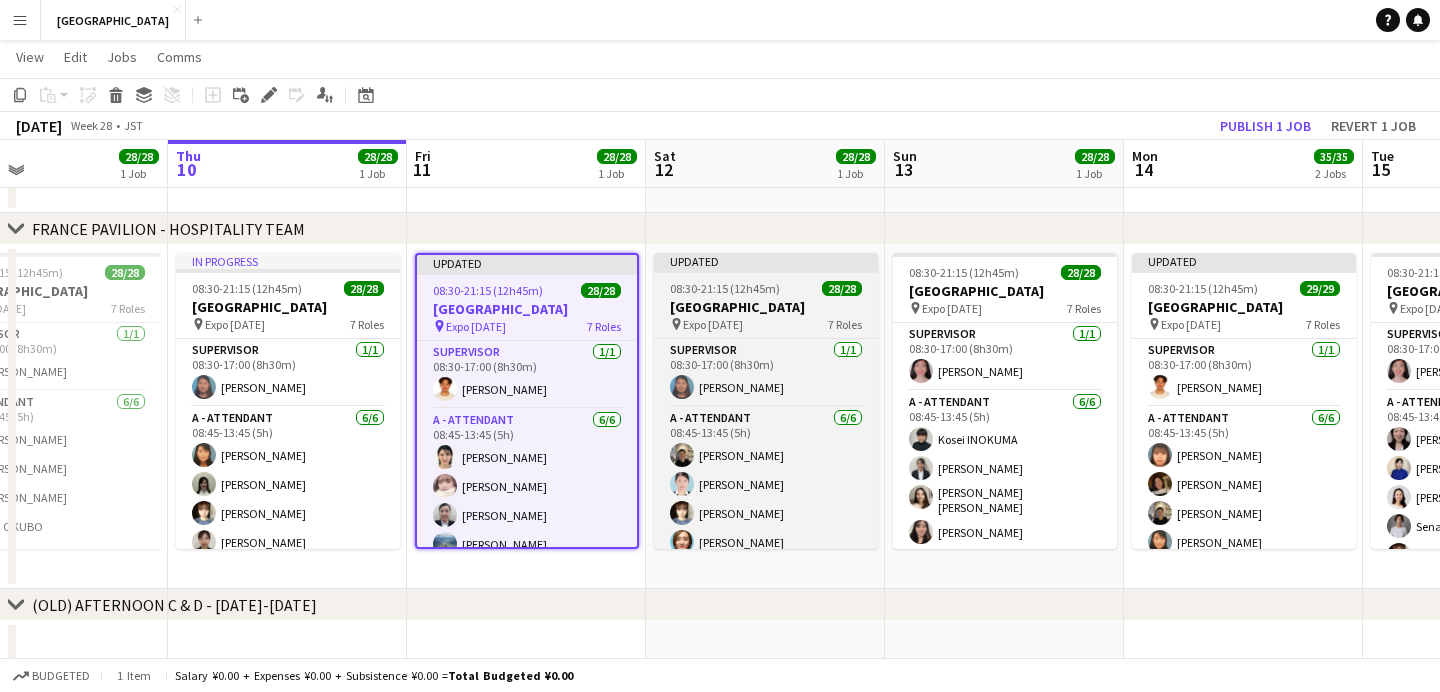 click on "[GEOGRAPHIC_DATA]" at bounding box center [766, 307] 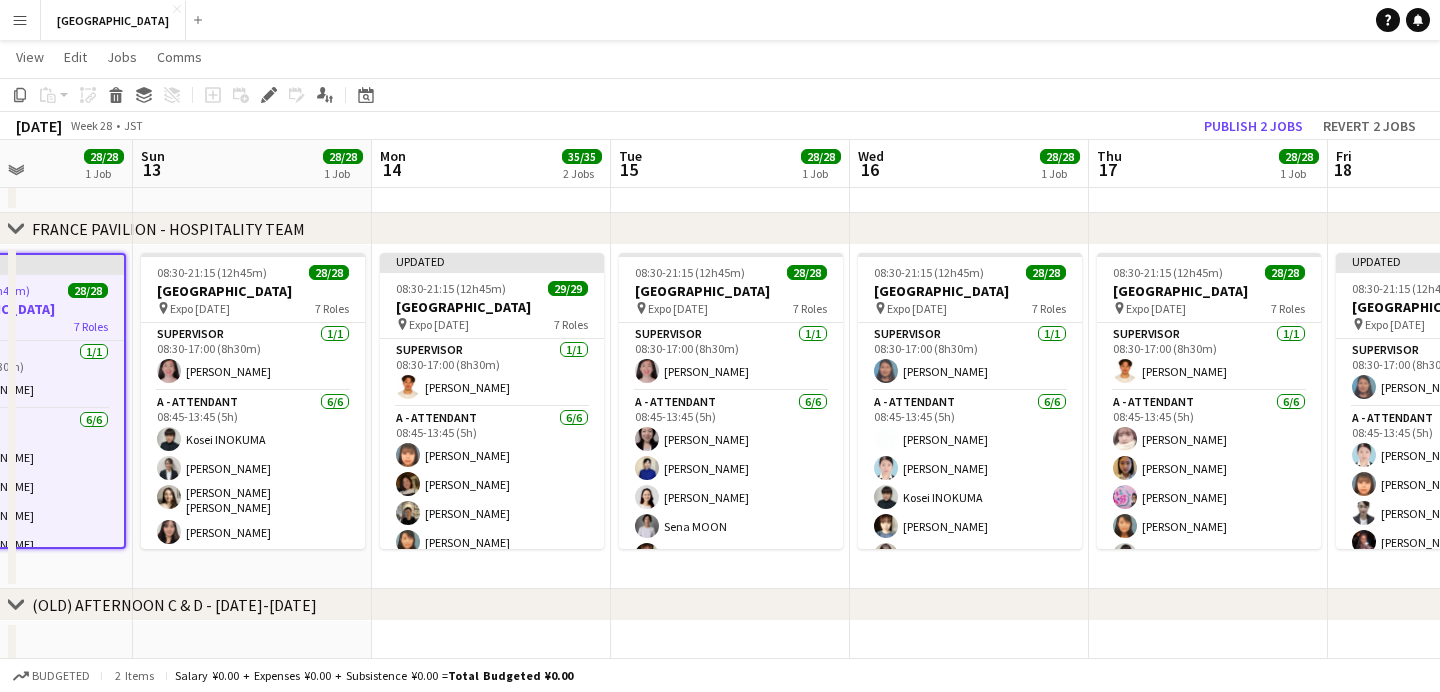 scroll, scrollTop: 0, scrollLeft: 939, axis: horizontal 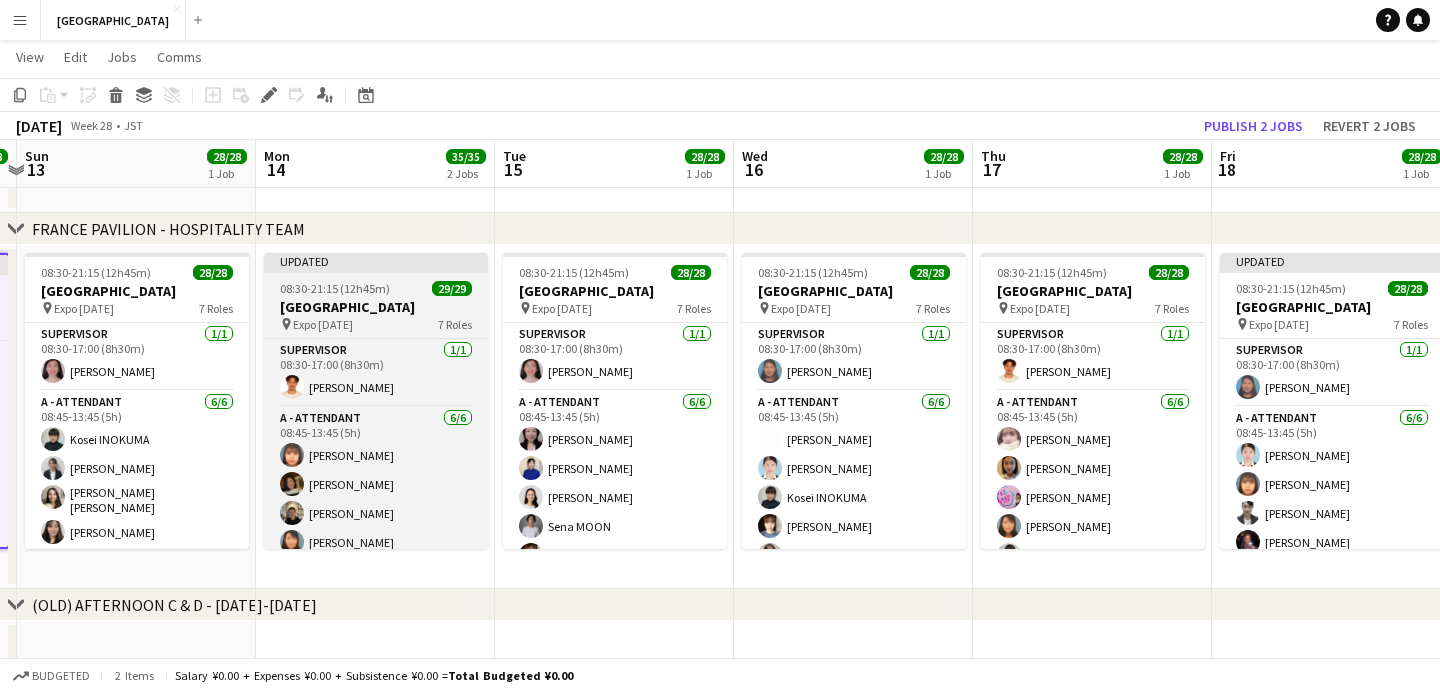click on "[GEOGRAPHIC_DATA]" at bounding box center (376, 307) 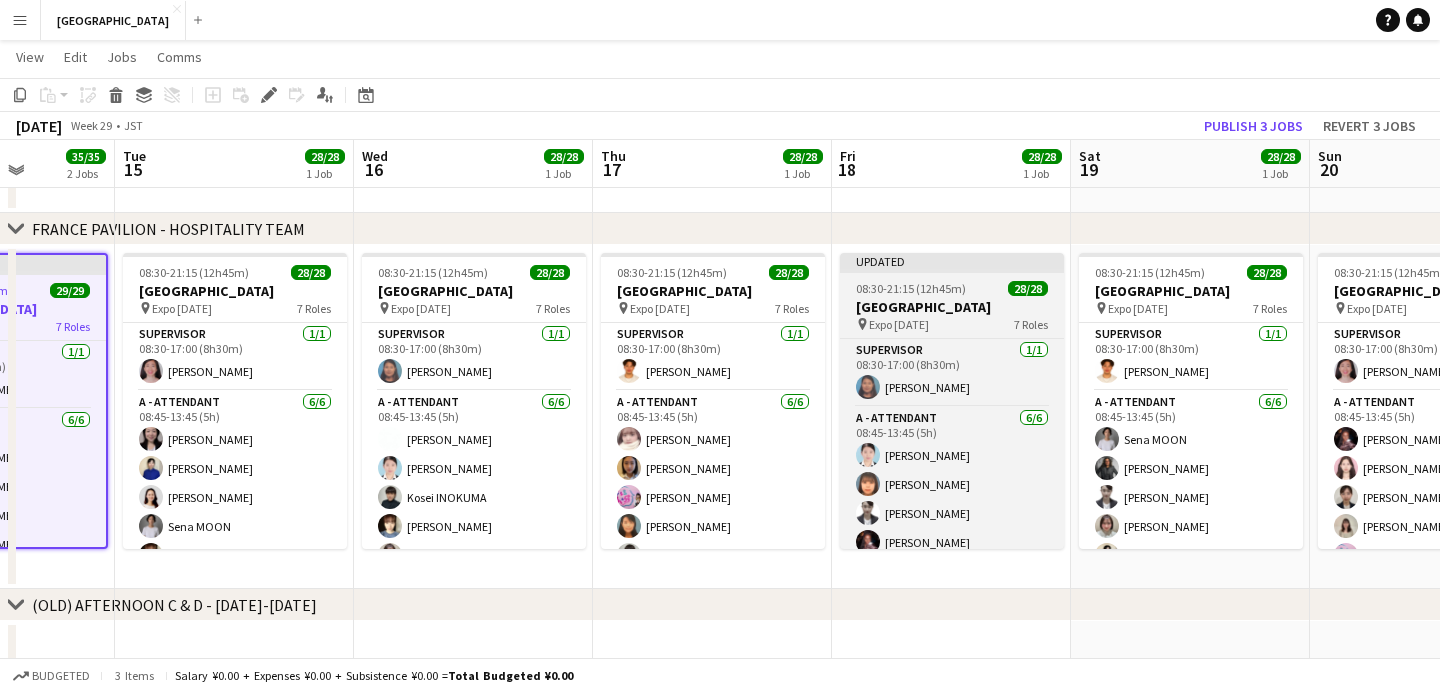 scroll, scrollTop: 0, scrollLeft: 846, axis: horizontal 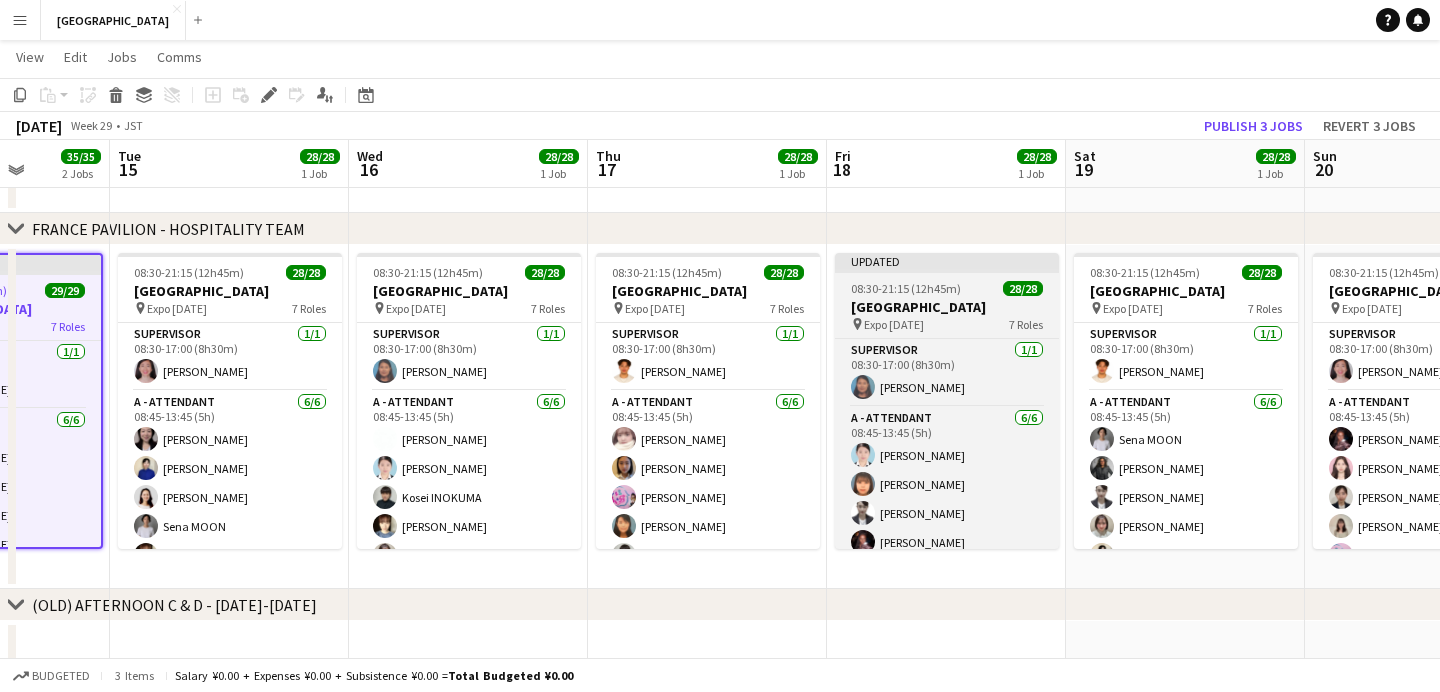 click on "[GEOGRAPHIC_DATA]" at bounding box center (947, 307) 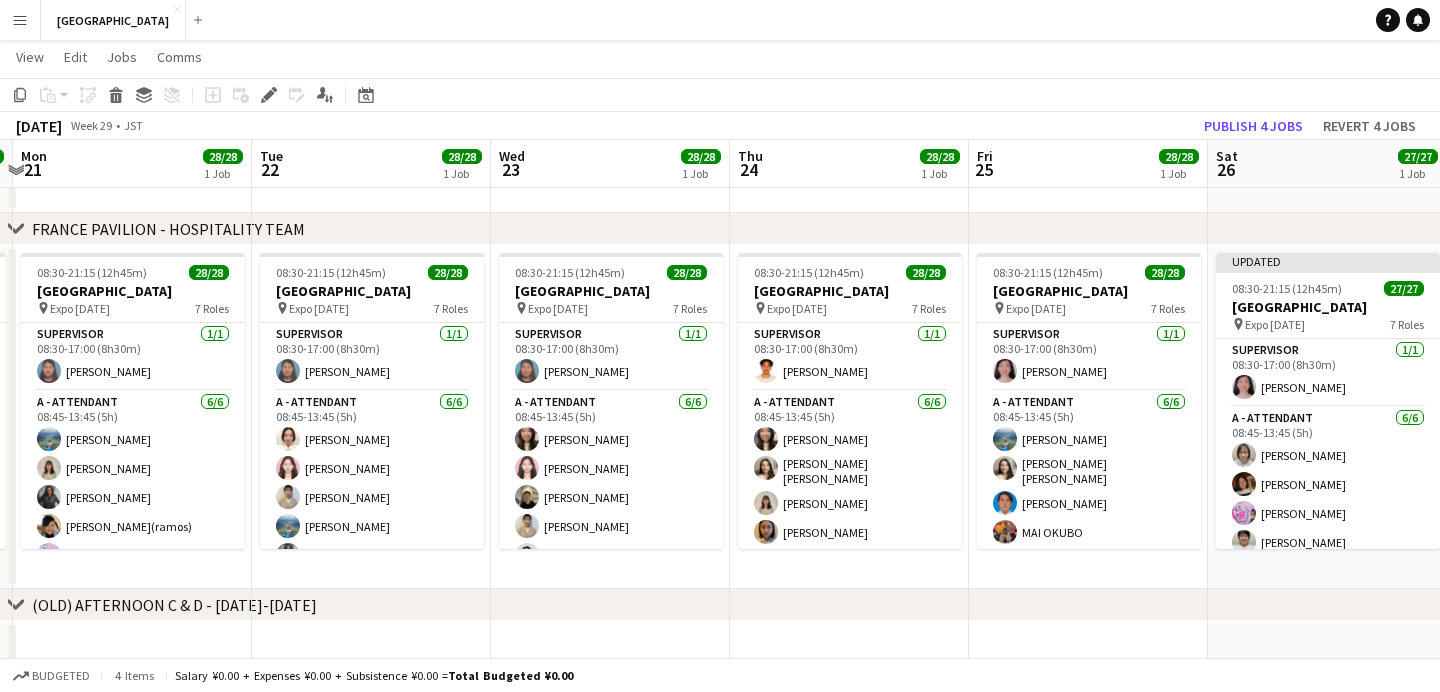 scroll, scrollTop: 0, scrollLeft: 948, axis: horizontal 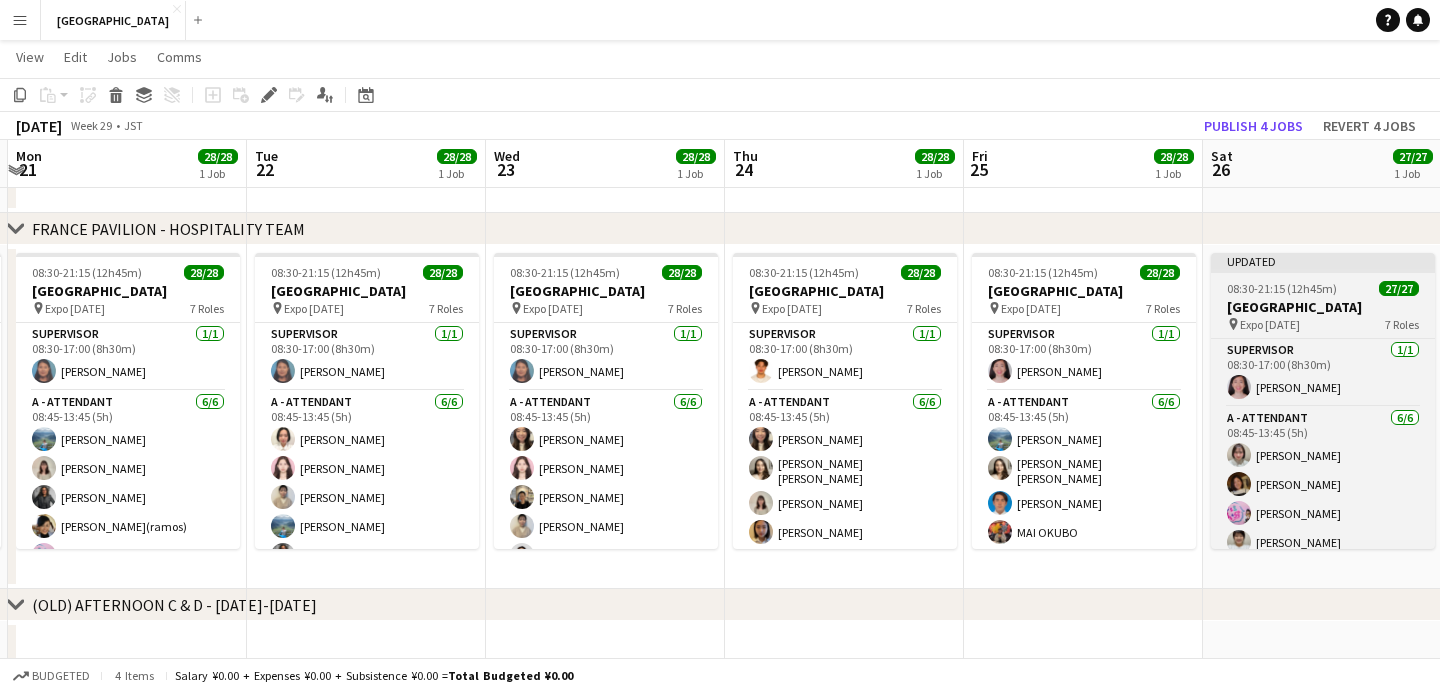 click on "[GEOGRAPHIC_DATA]" at bounding box center [1323, 307] 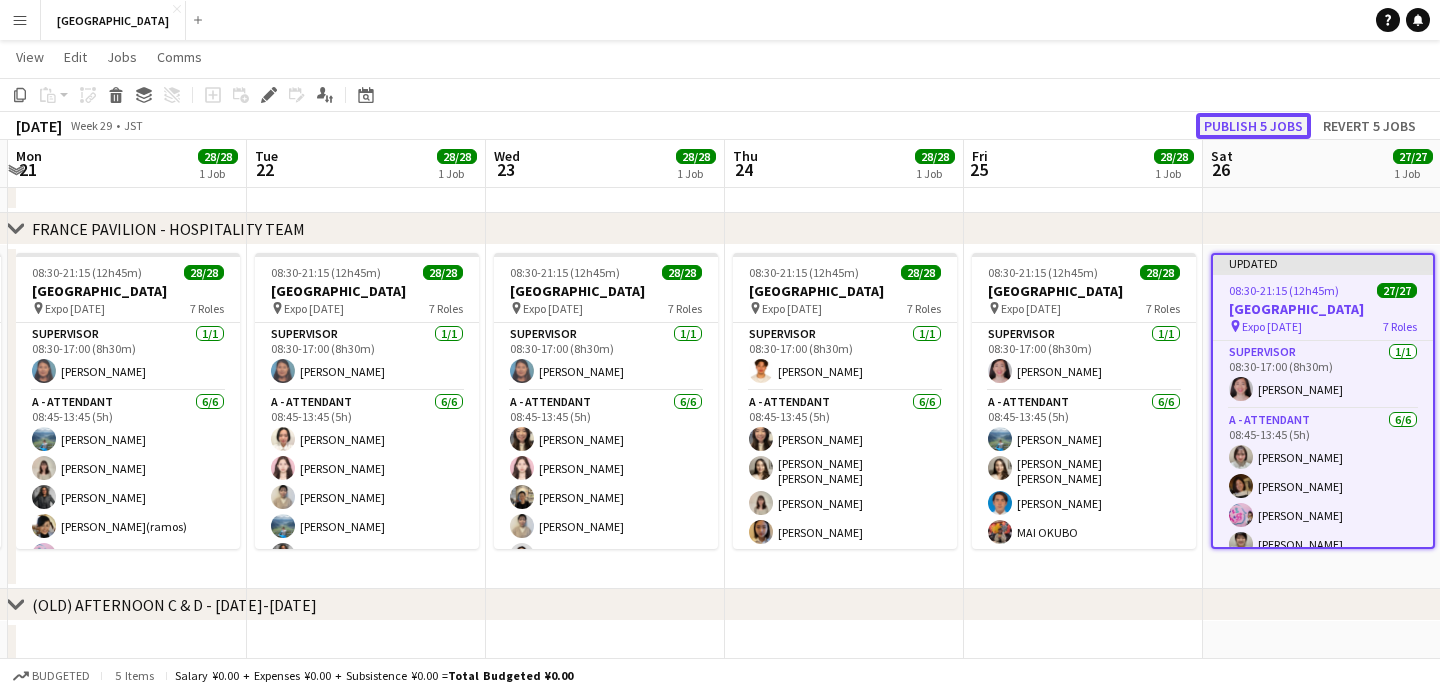 click on "Publish 5 jobs" 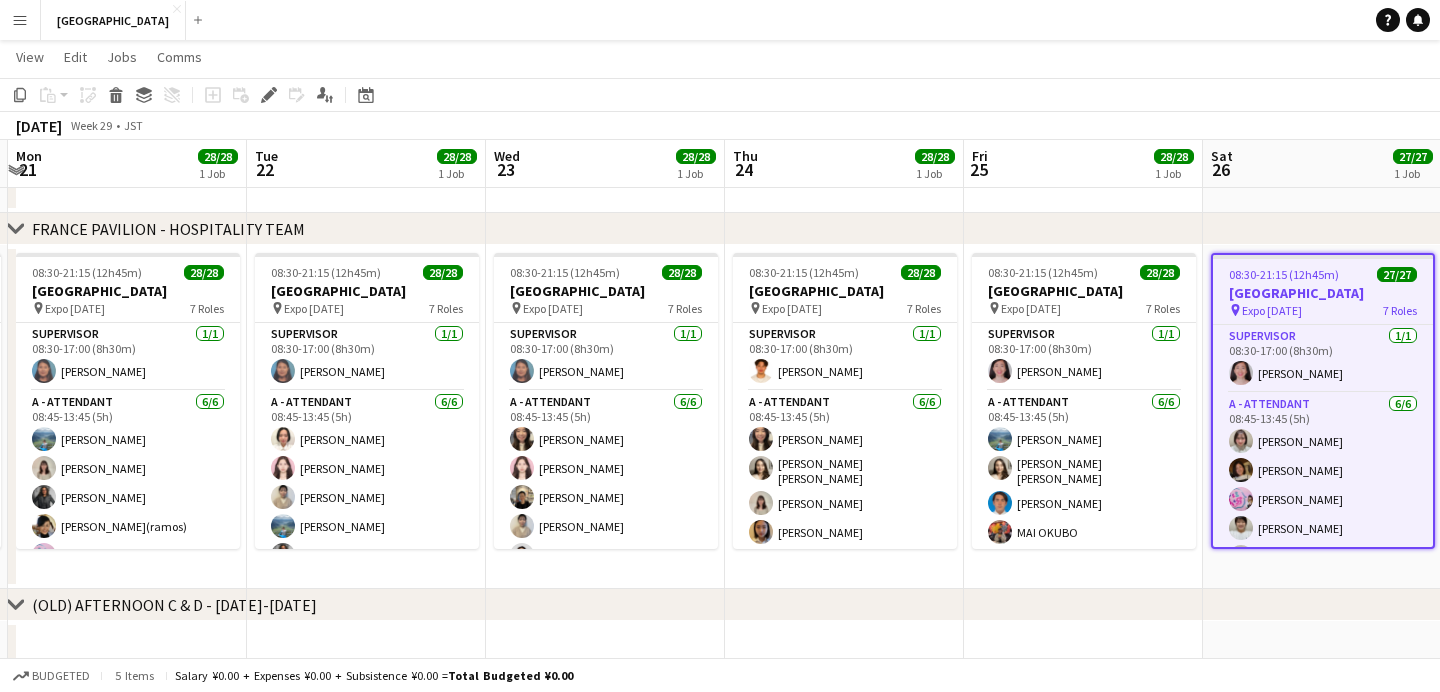 click on "[GEOGRAPHIC_DATA]" at bounding box center [1323, 293] 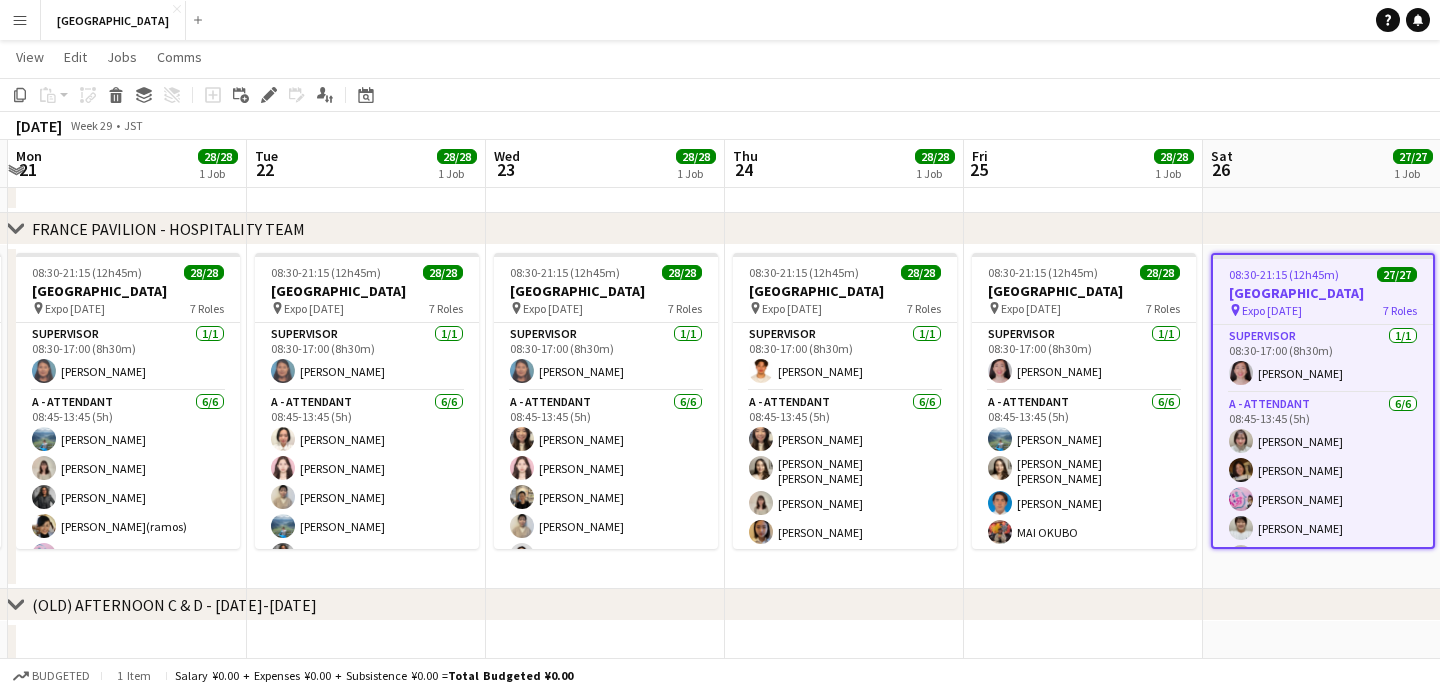 click on "chevron-right
[GEOGRAPHIC_DATA] - HOSPITALITY TEAM" 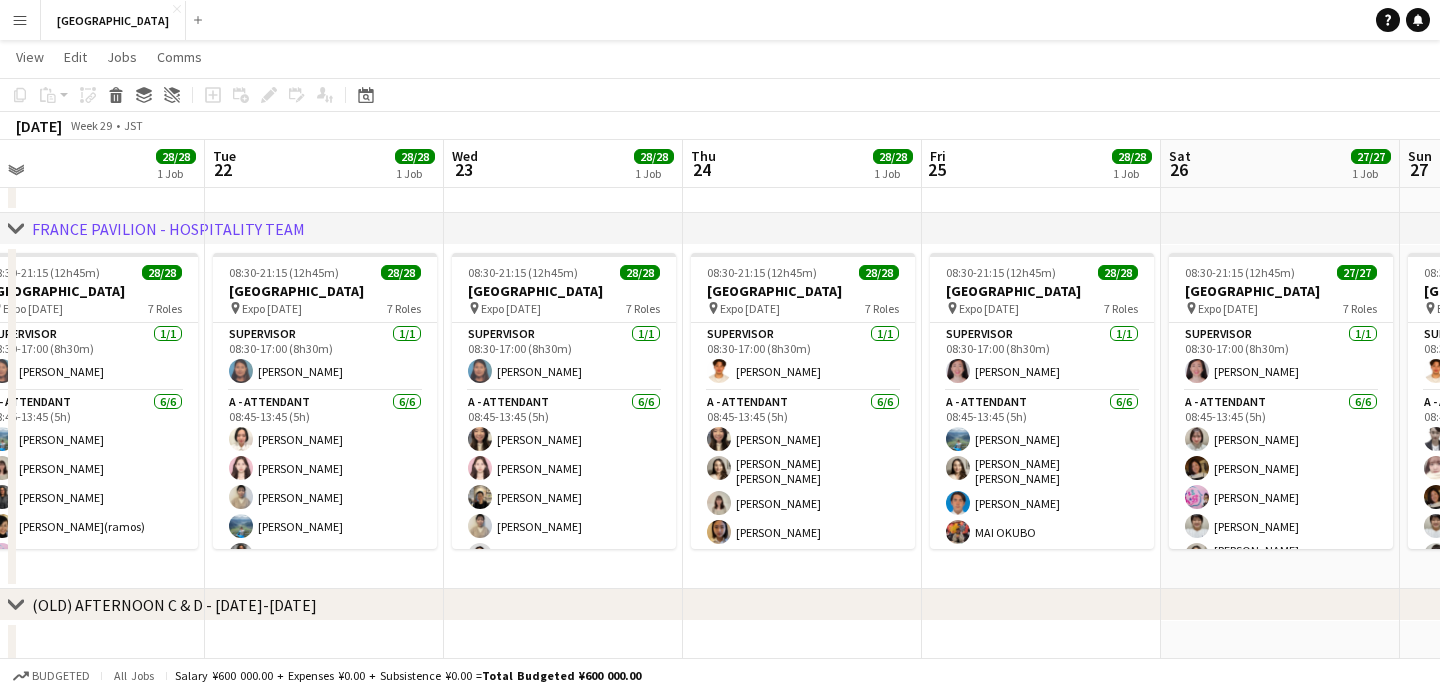 scroll, scrollTop: 0, scrollLeft: 993, axis: horizontal 